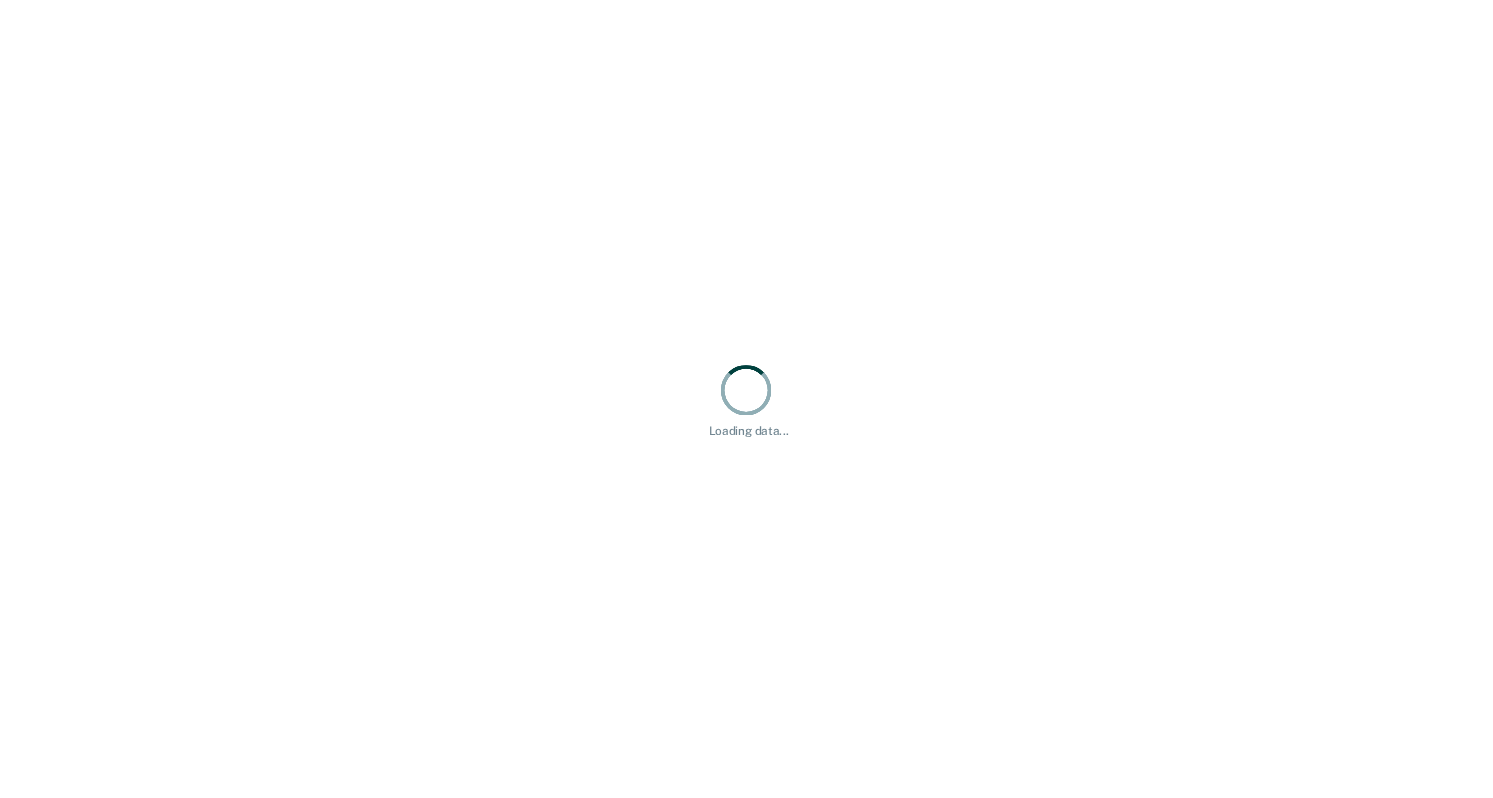 scroll, scrollTop: 0, scrollLeft: 0, axis: both 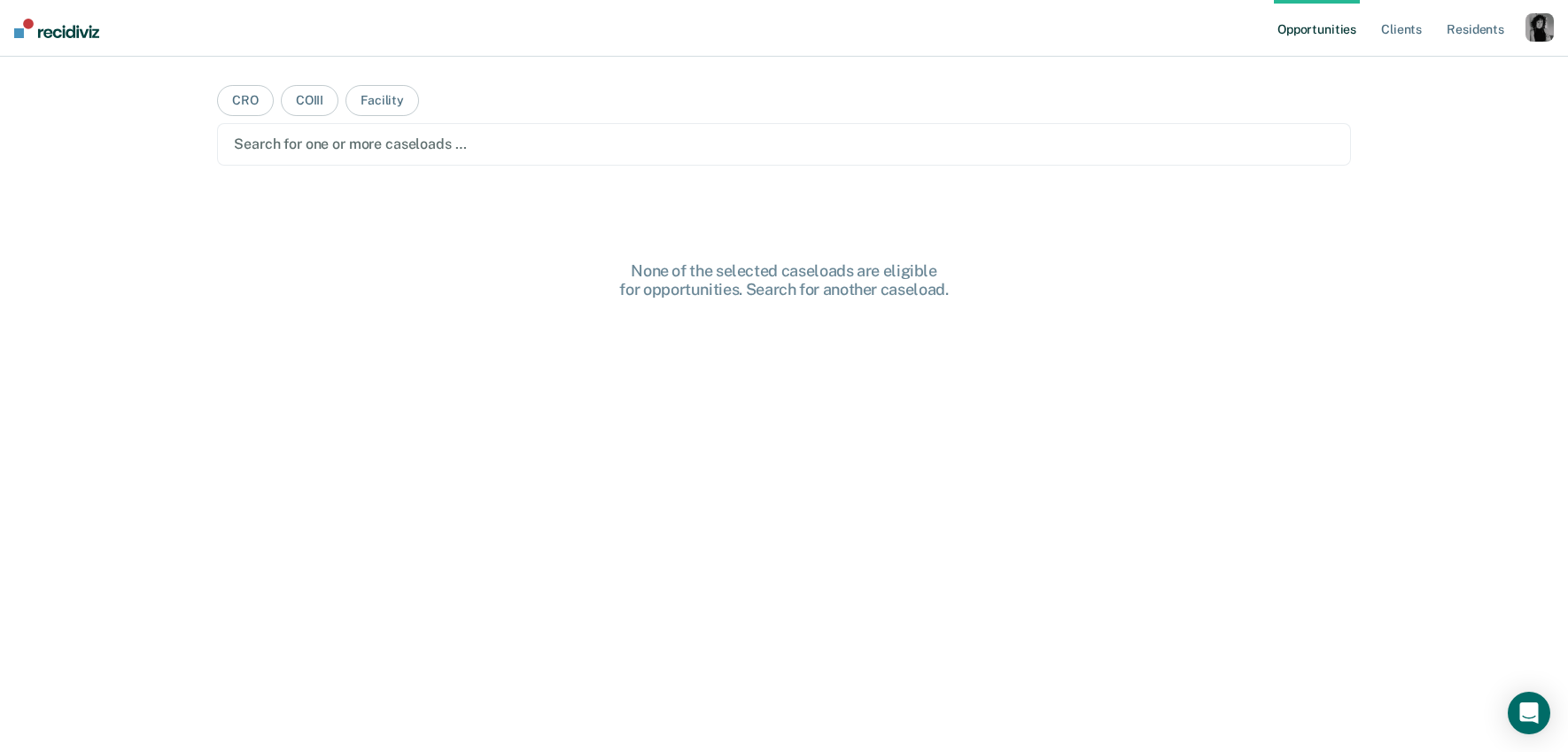 click at bounding box center (1540, 27) 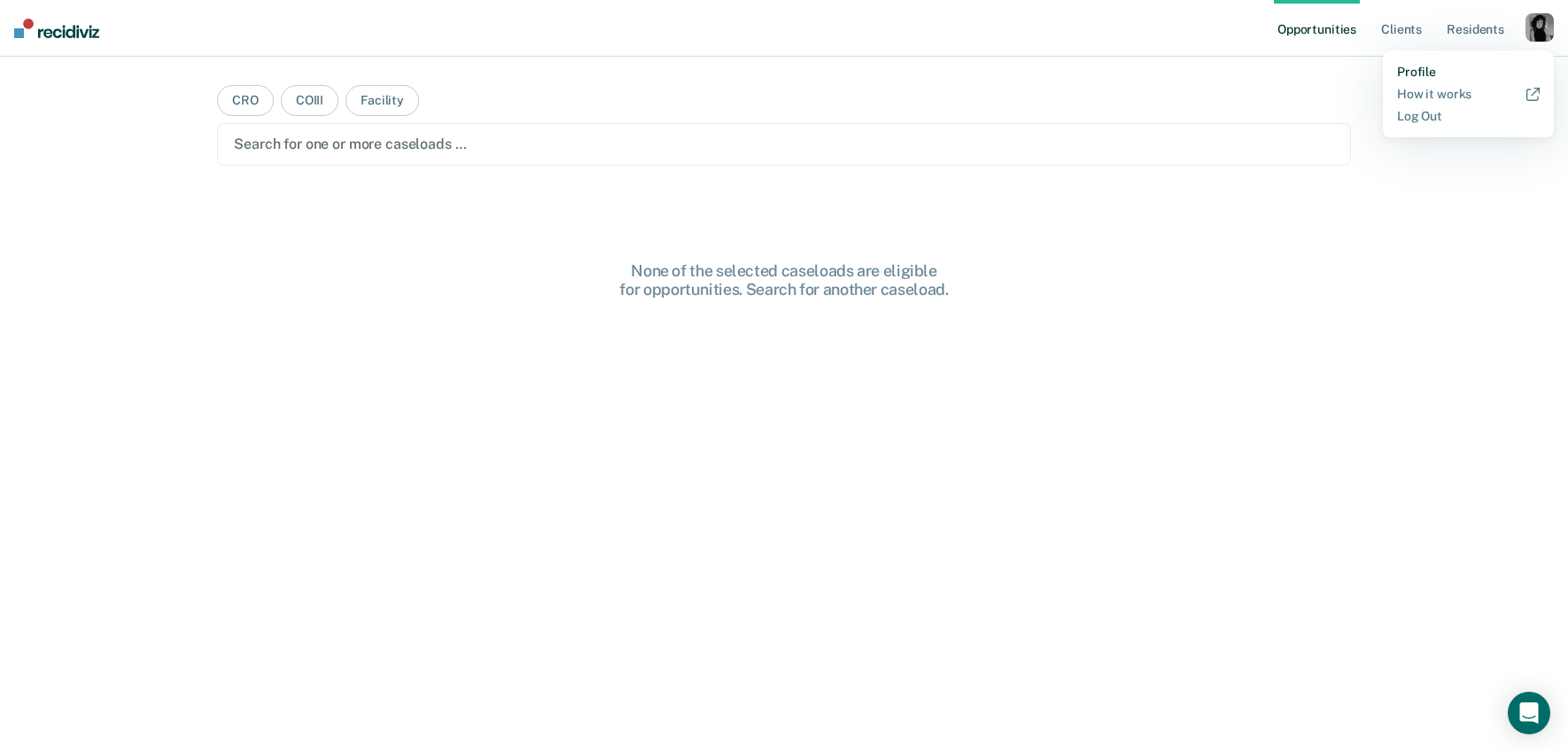click on "Profile" at bounding box center (1468, 72) 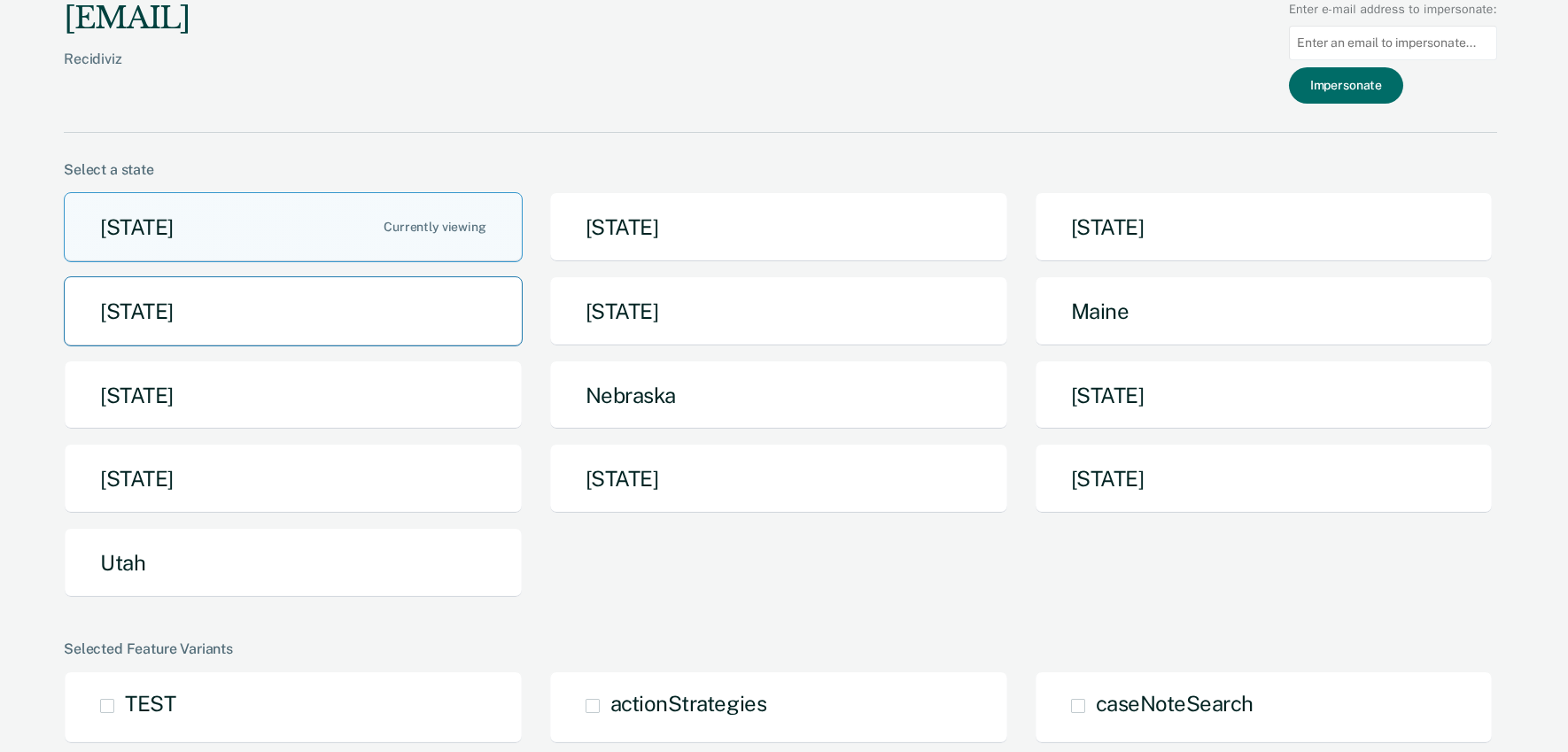 click on "[STATE]" at bounding box center [293, 311] 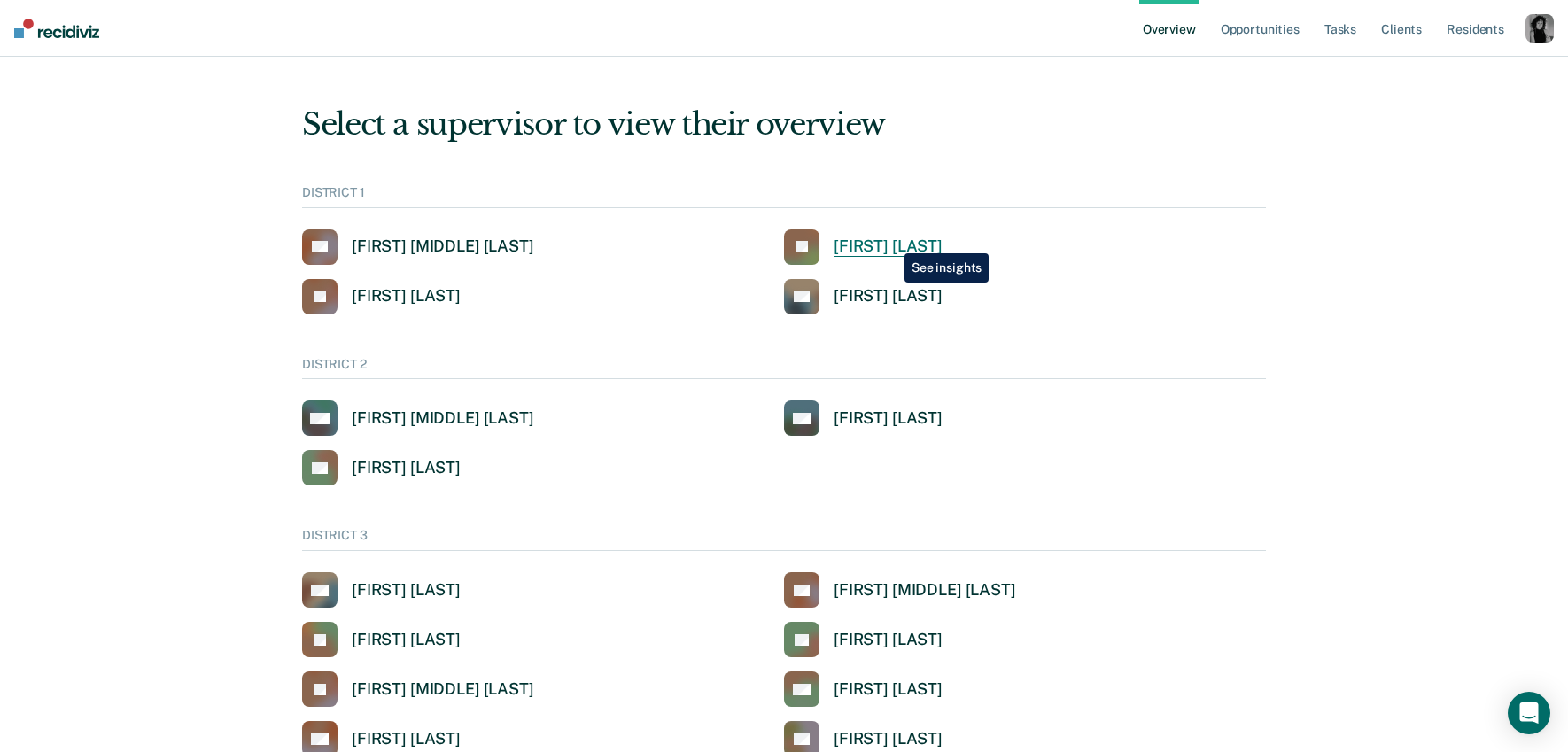 click on "[FIRST] [LAST]" at bounding box center (888, 246) 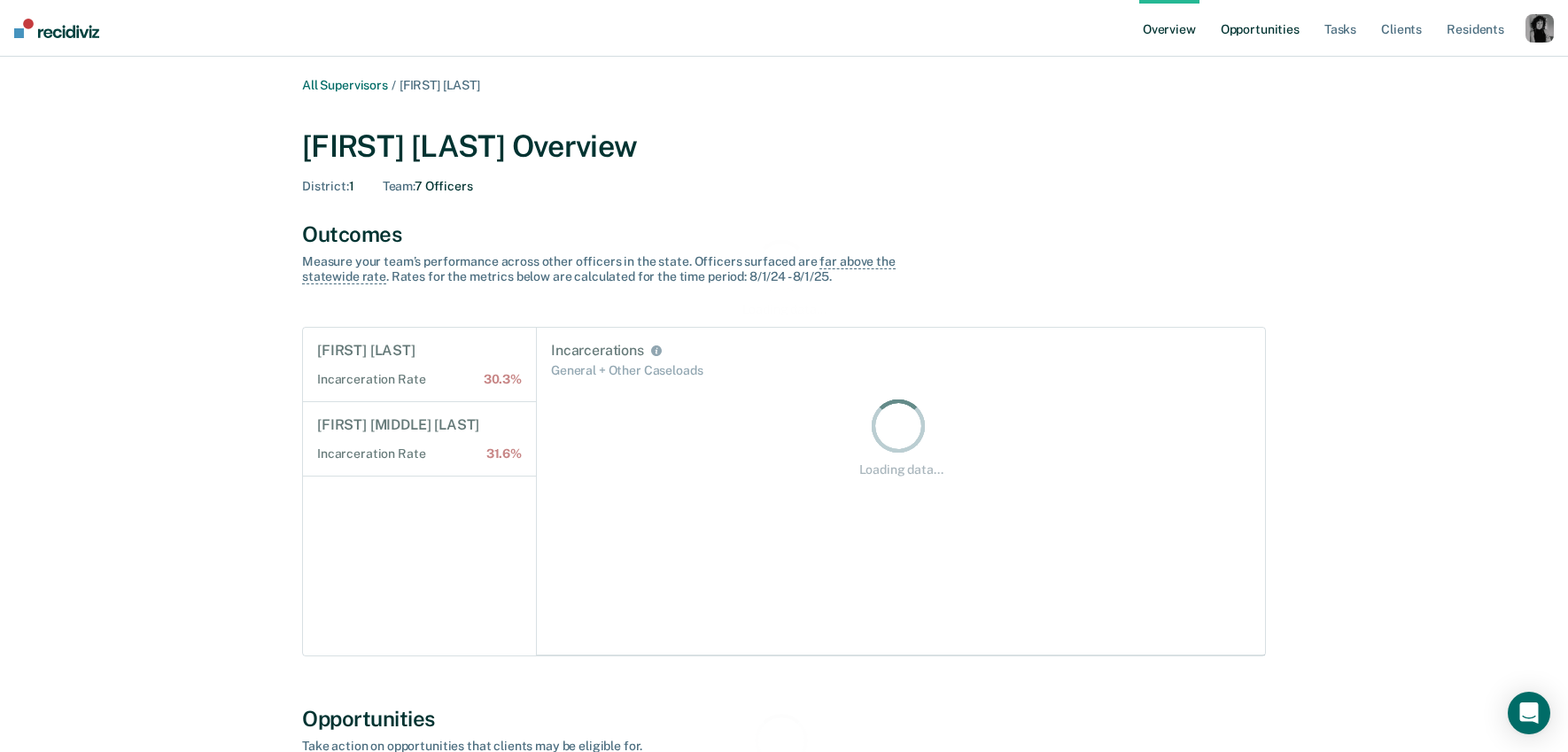 click on "Opportunities" at bounding box center [1260, 28] 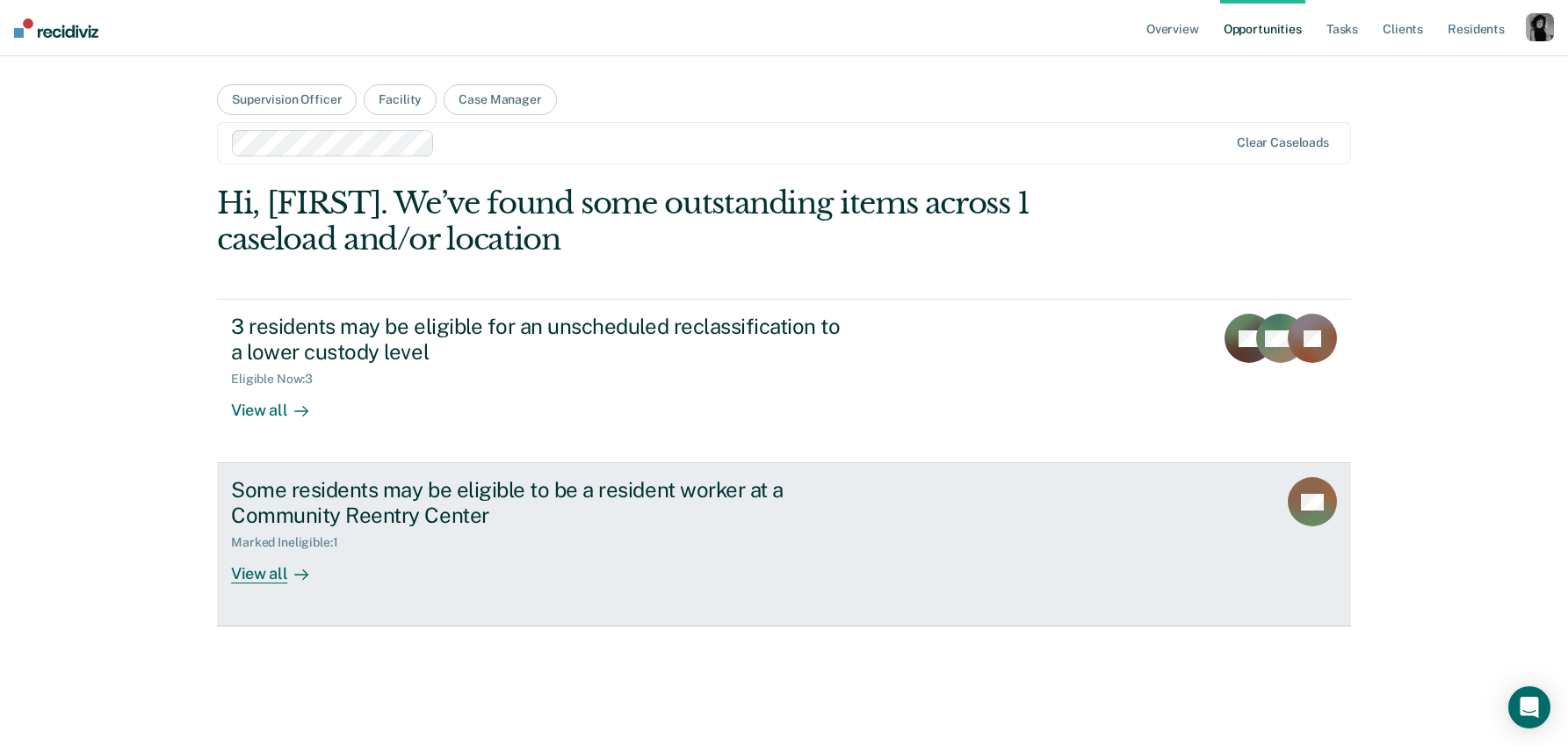 click on "Some residents may be eligible to be a resident worker at a Community Reentry Center" at bounding box center (539, 503) 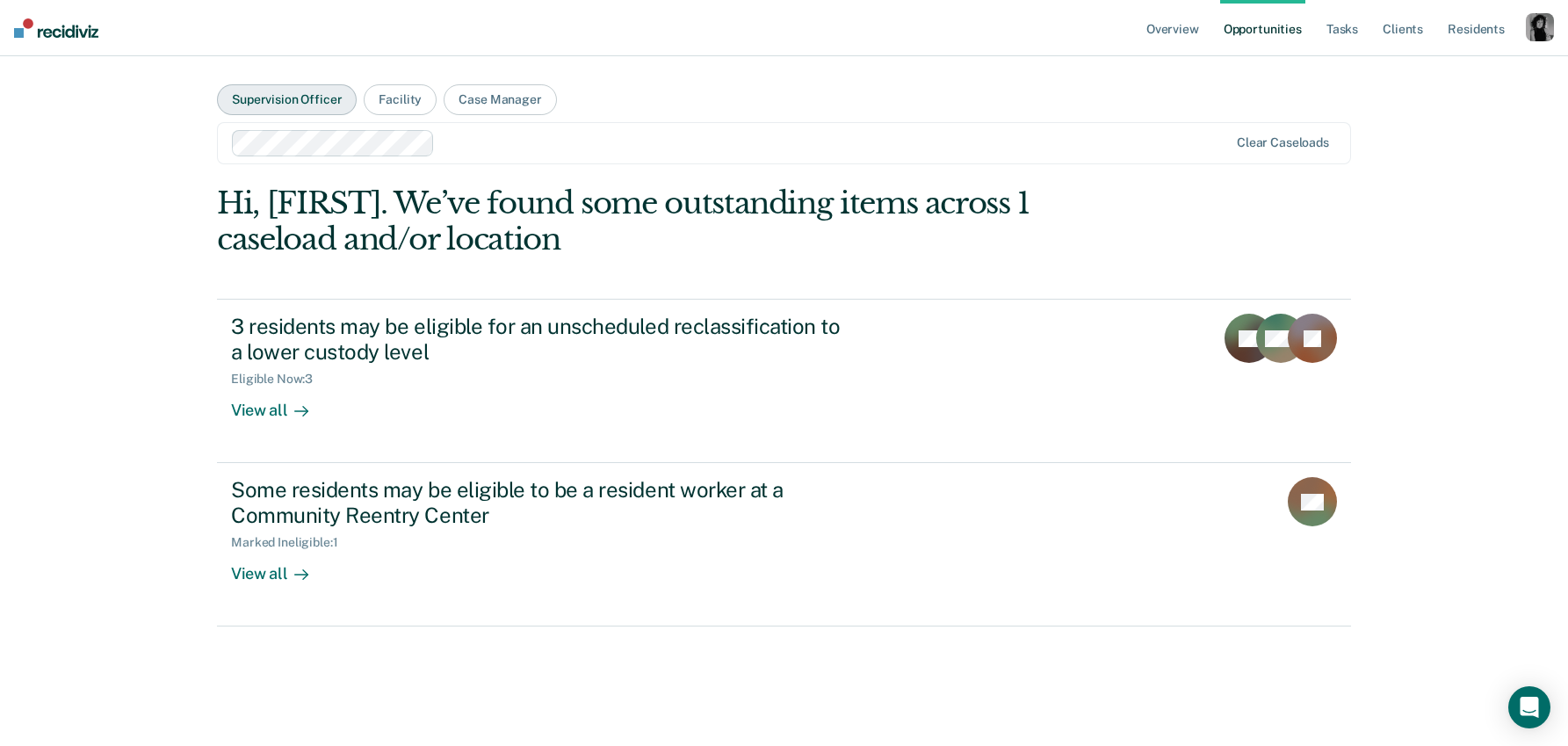 click on "Supervision Officer" at bounding box center [286, 99] 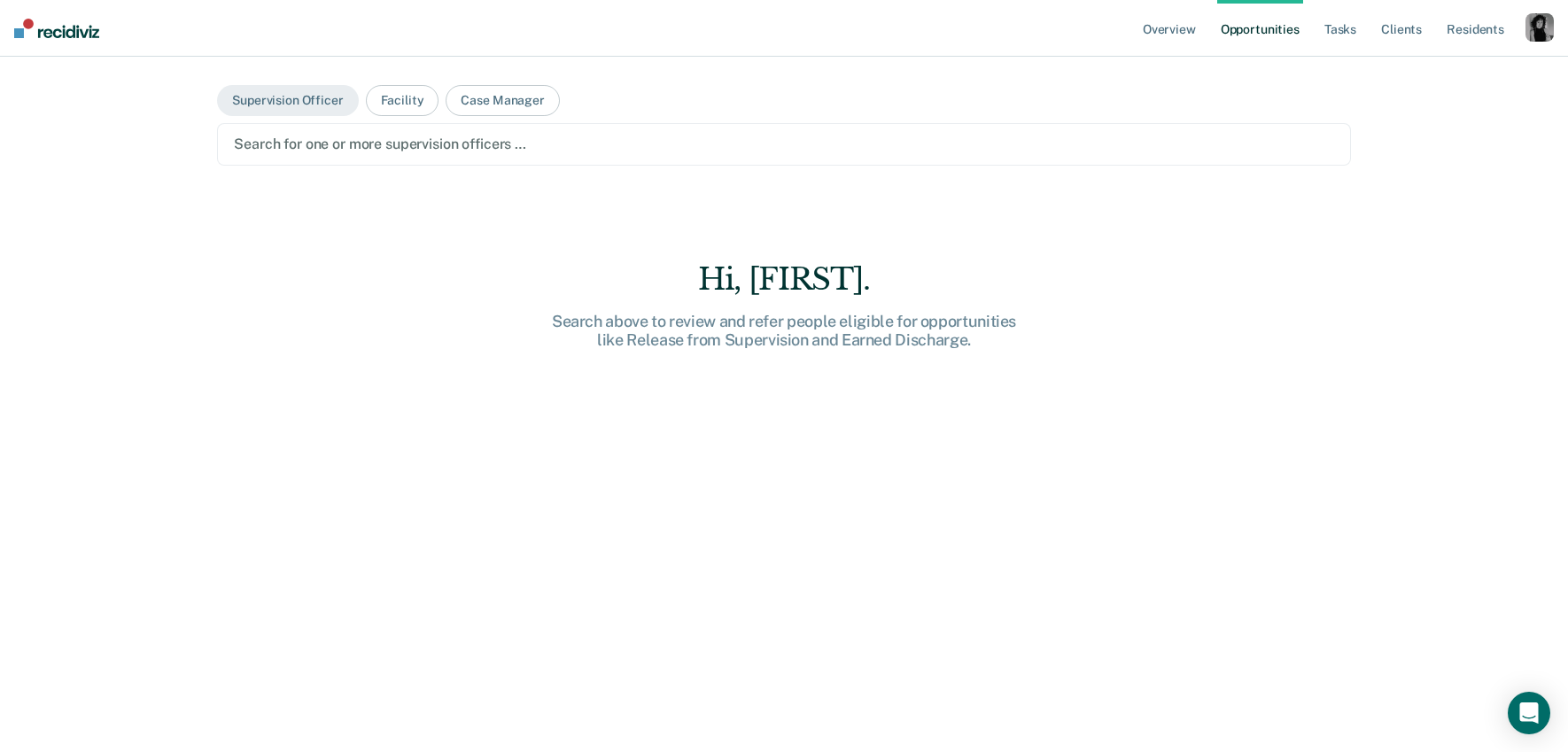 click on "Search for one or more supervision officers …" at bounding box center (784, 143) 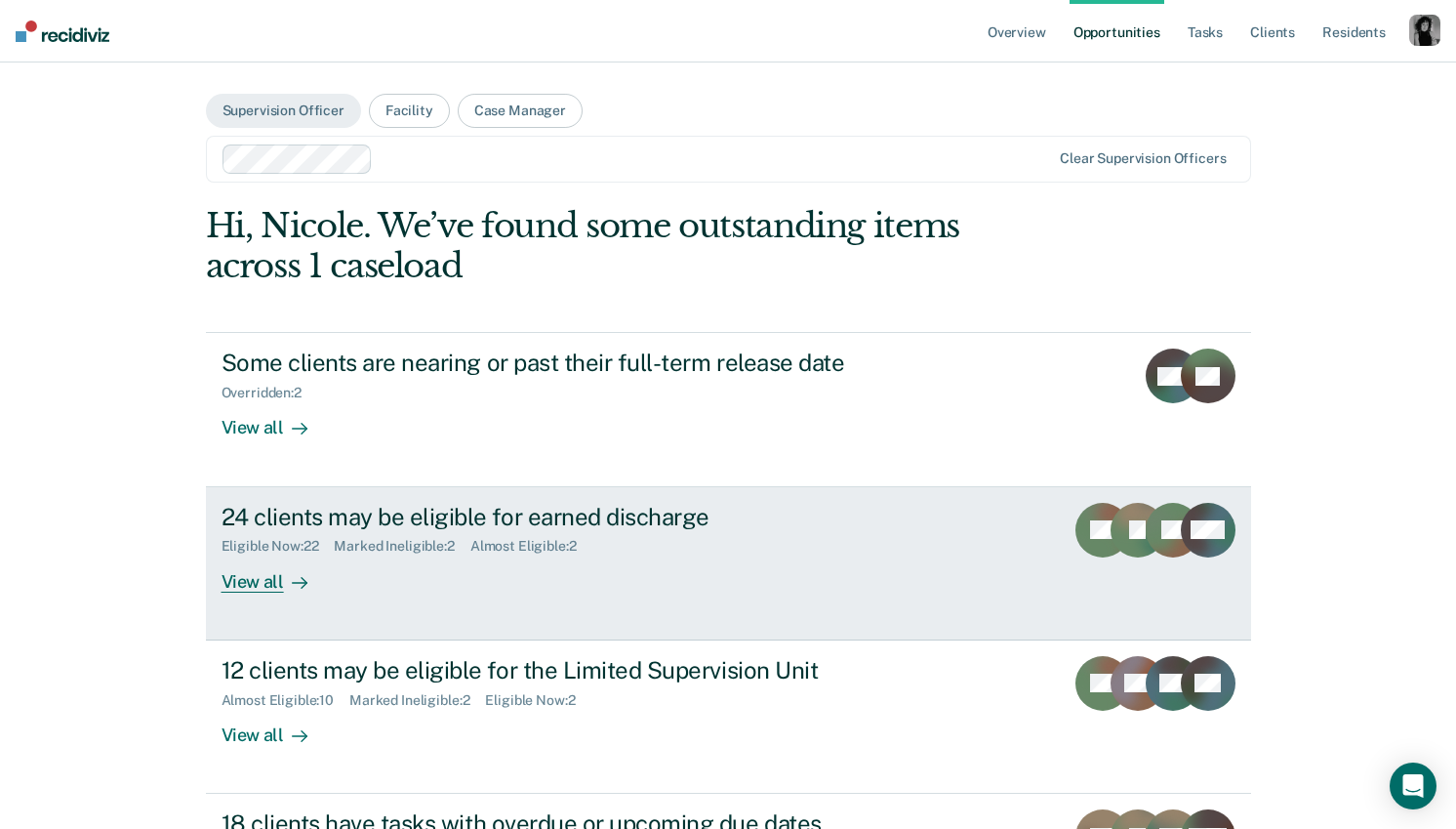 click on "24 clients may be eligible for earned discharge" at bounding box center (564, 517) 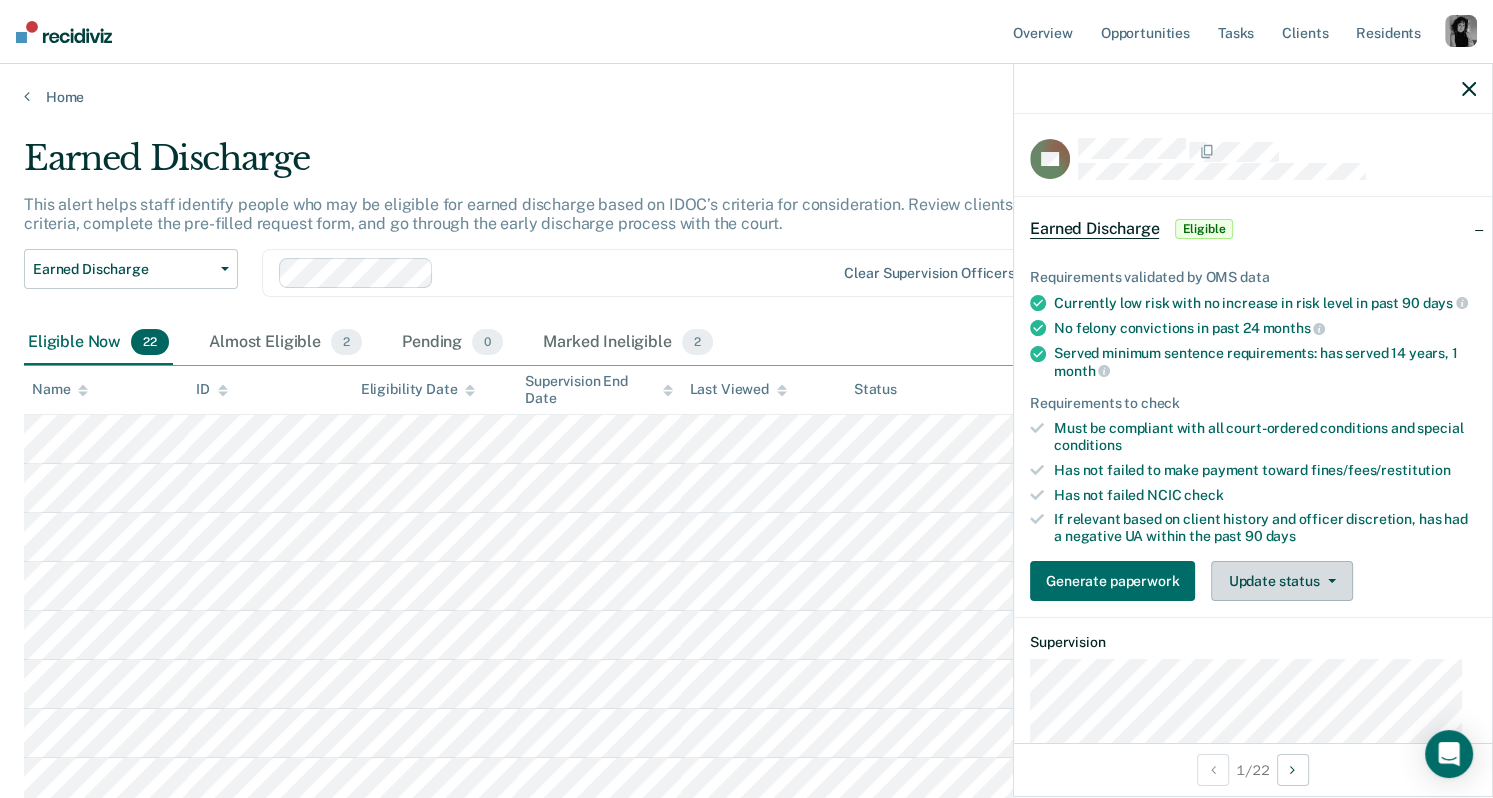 click on "Update status" at bounding box center (1281, 581) 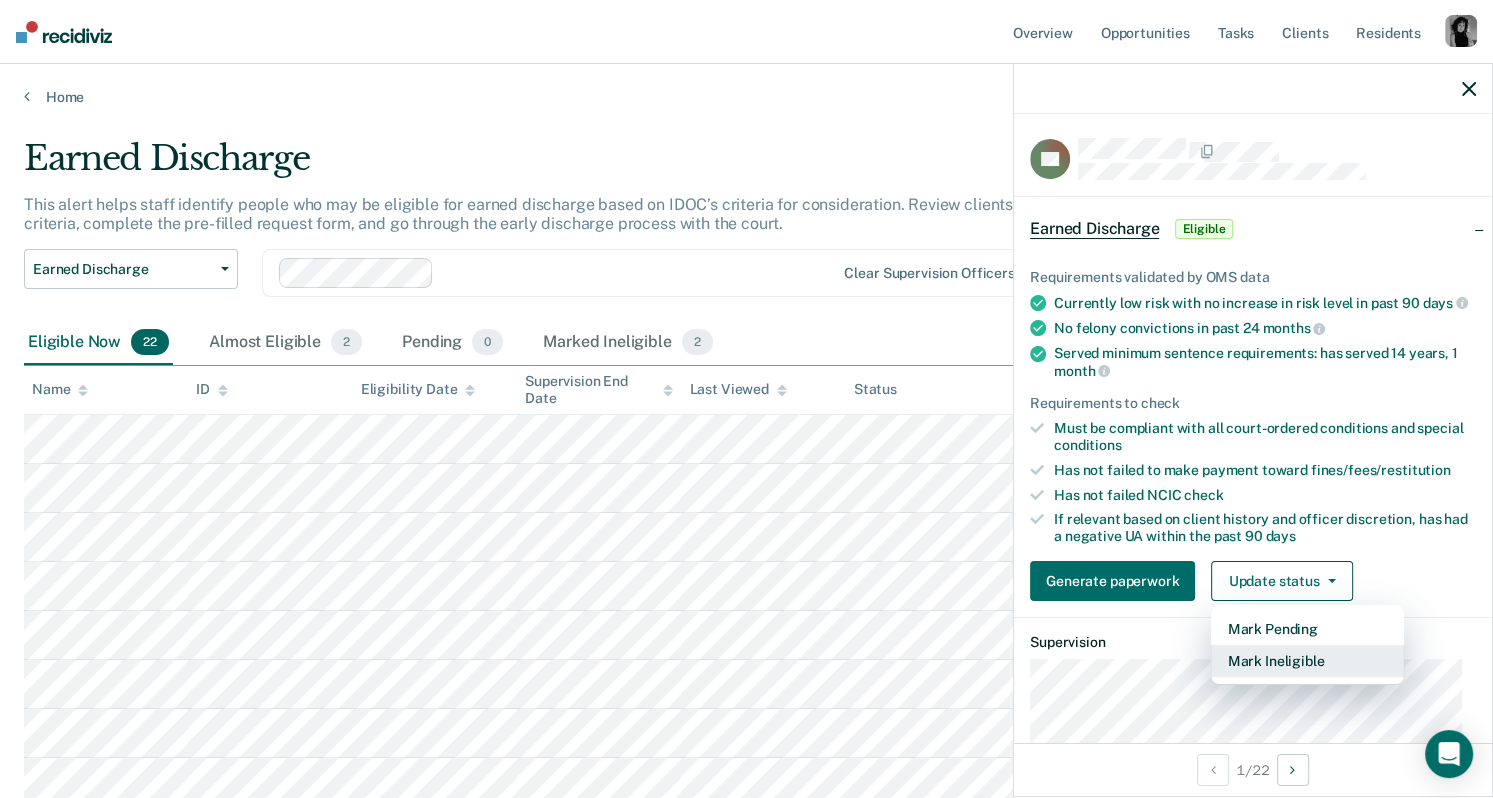 click on "Mark Ineligible" at bounding box center (1307, 661) 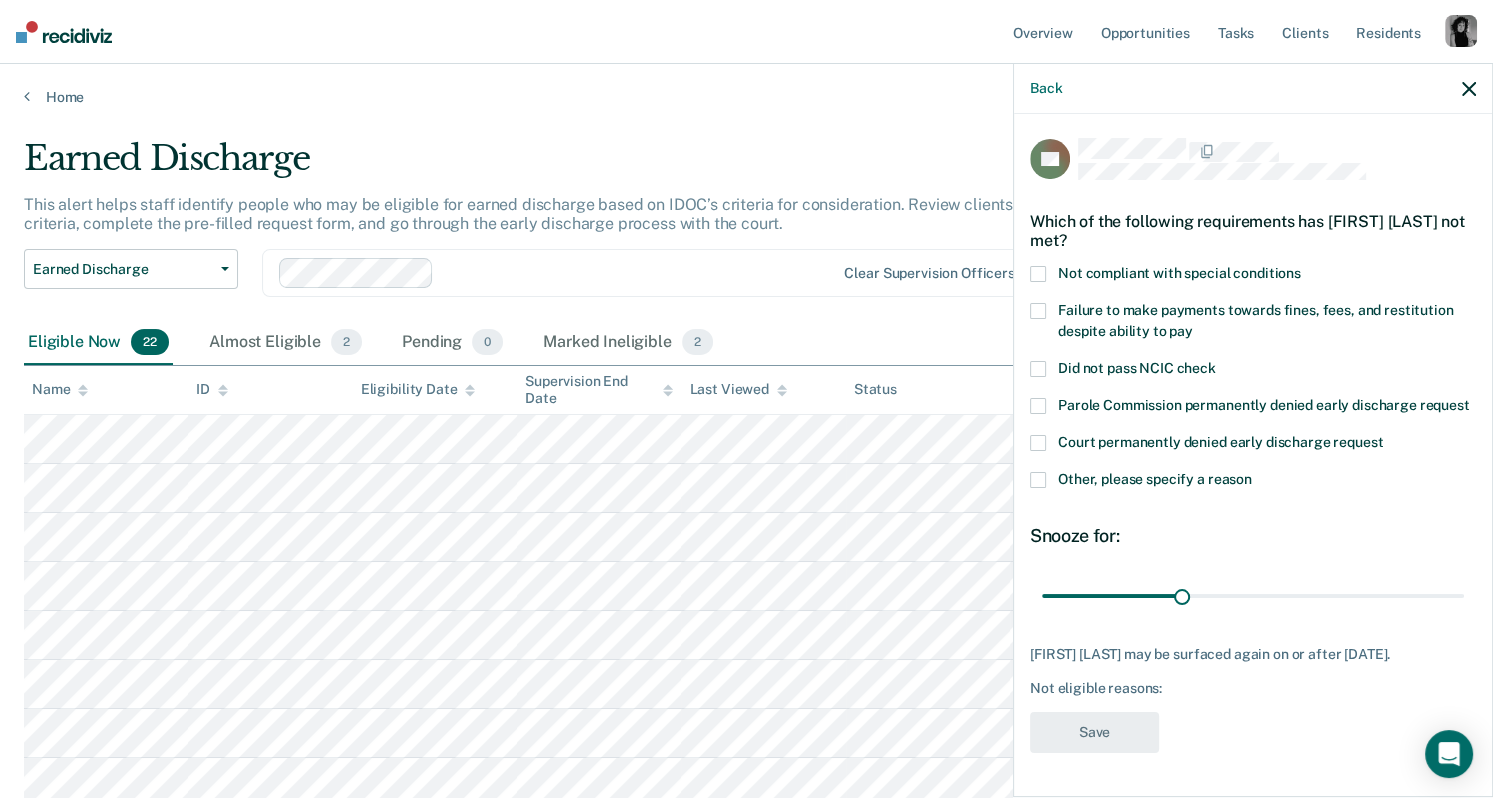 scroll, scrollTop: 32, scrollLeft: 0, axis: vertical 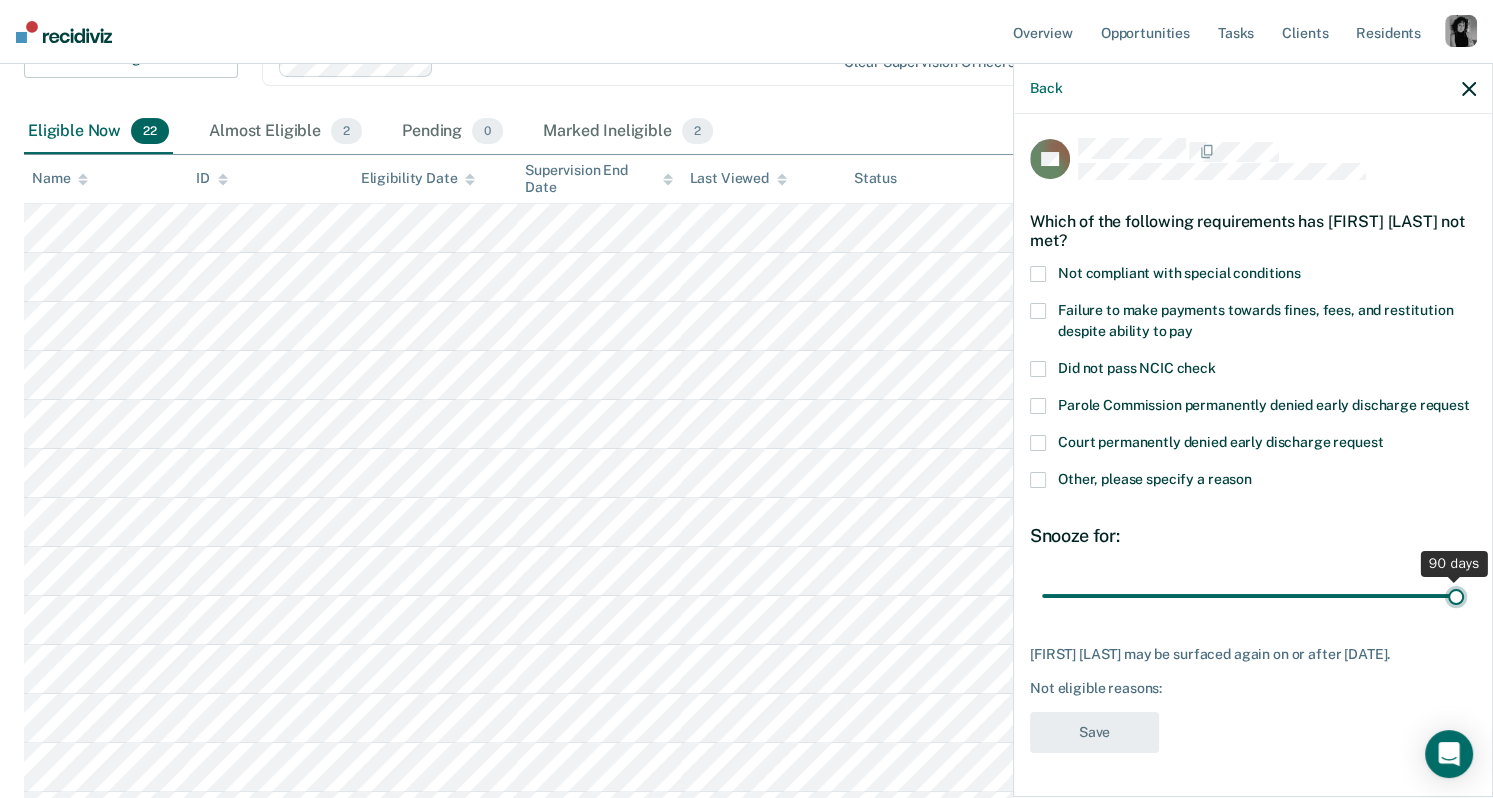 drag, startPoint x: 1182, startPoint y: 583, endPoint x: 1450, endPoint y: 587, distance: 268.02985 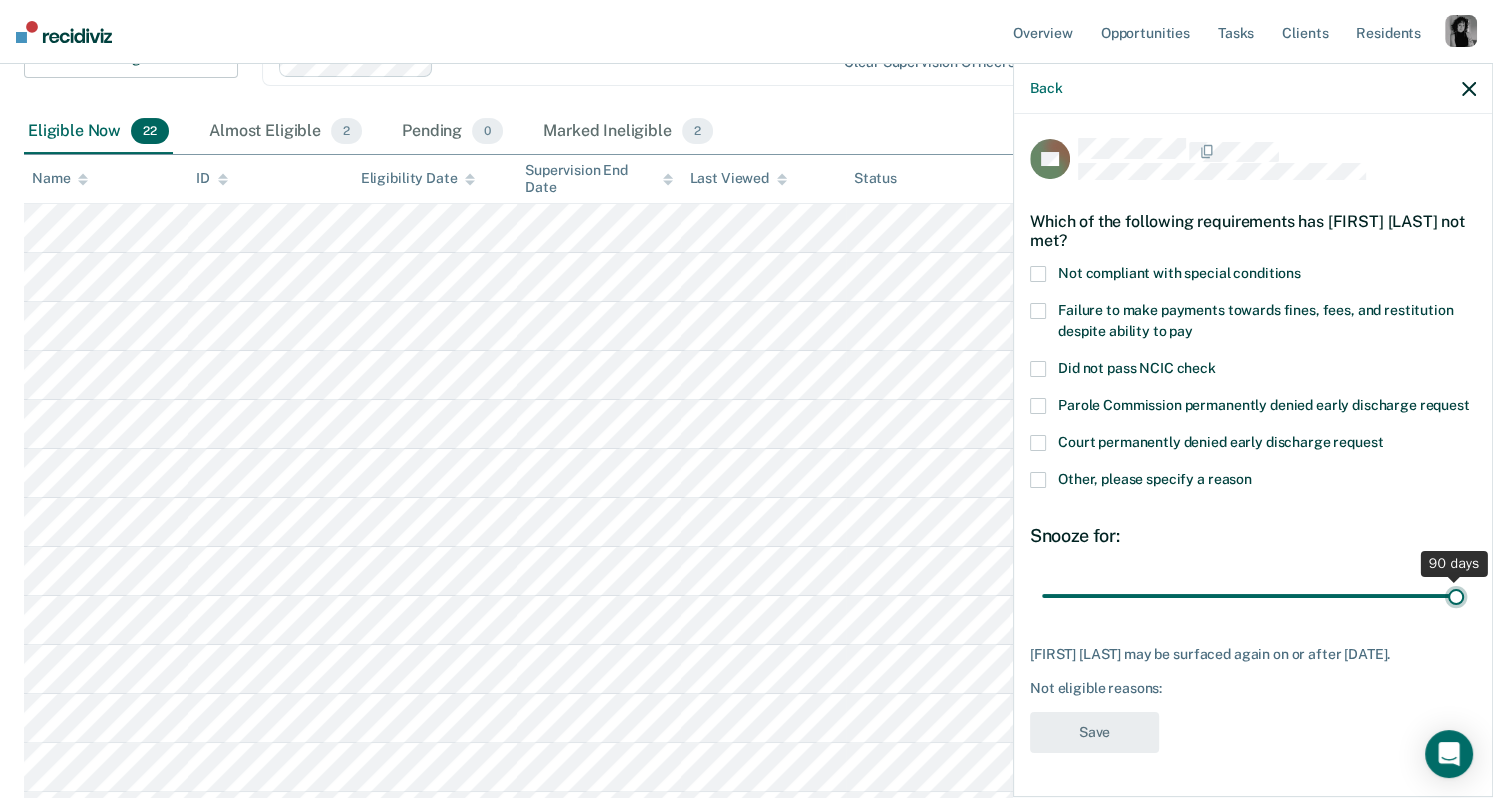 type on "90" 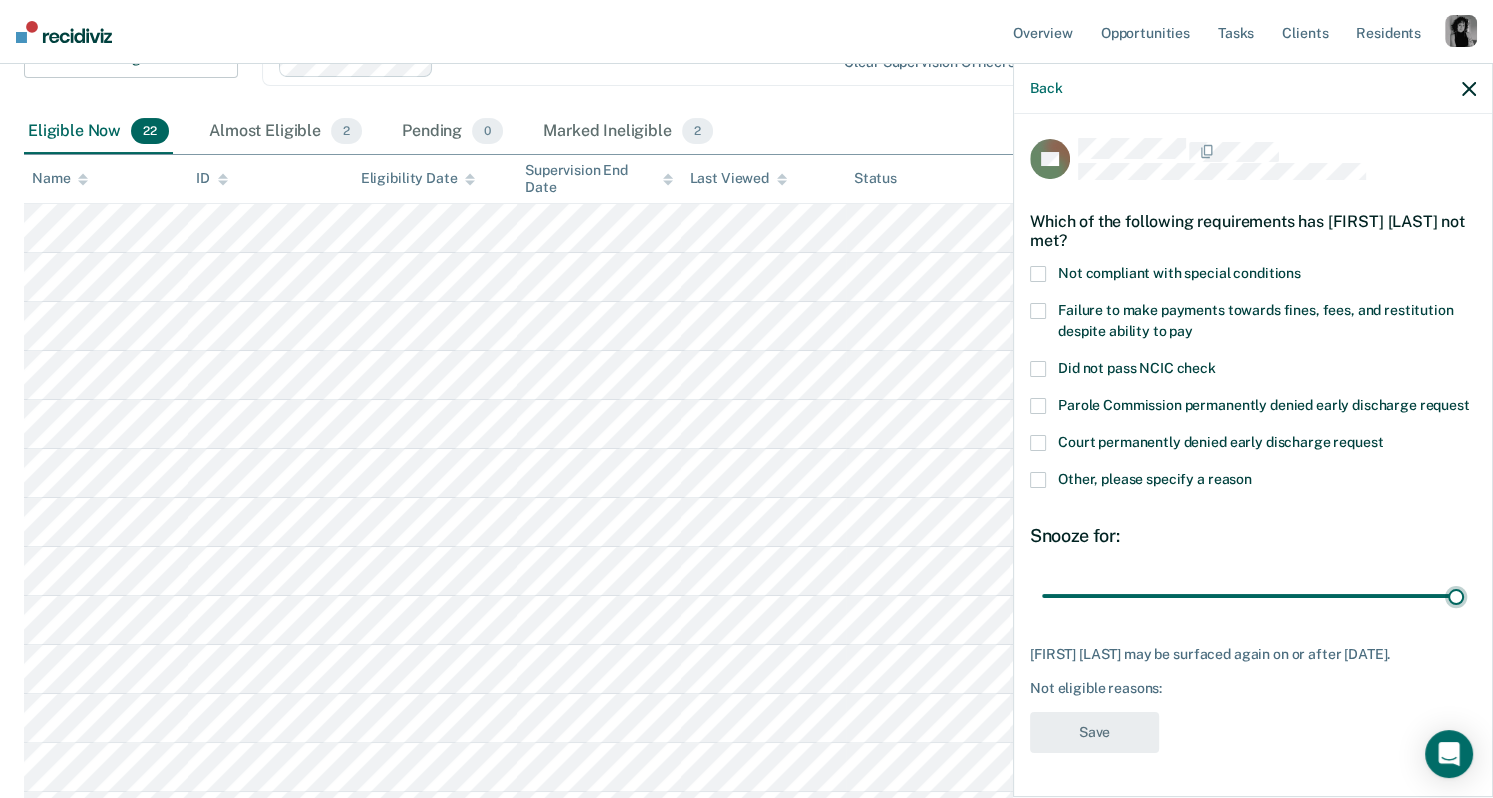 scroll, scrollTop: 15, scrollLeft: 0, axis: vertical 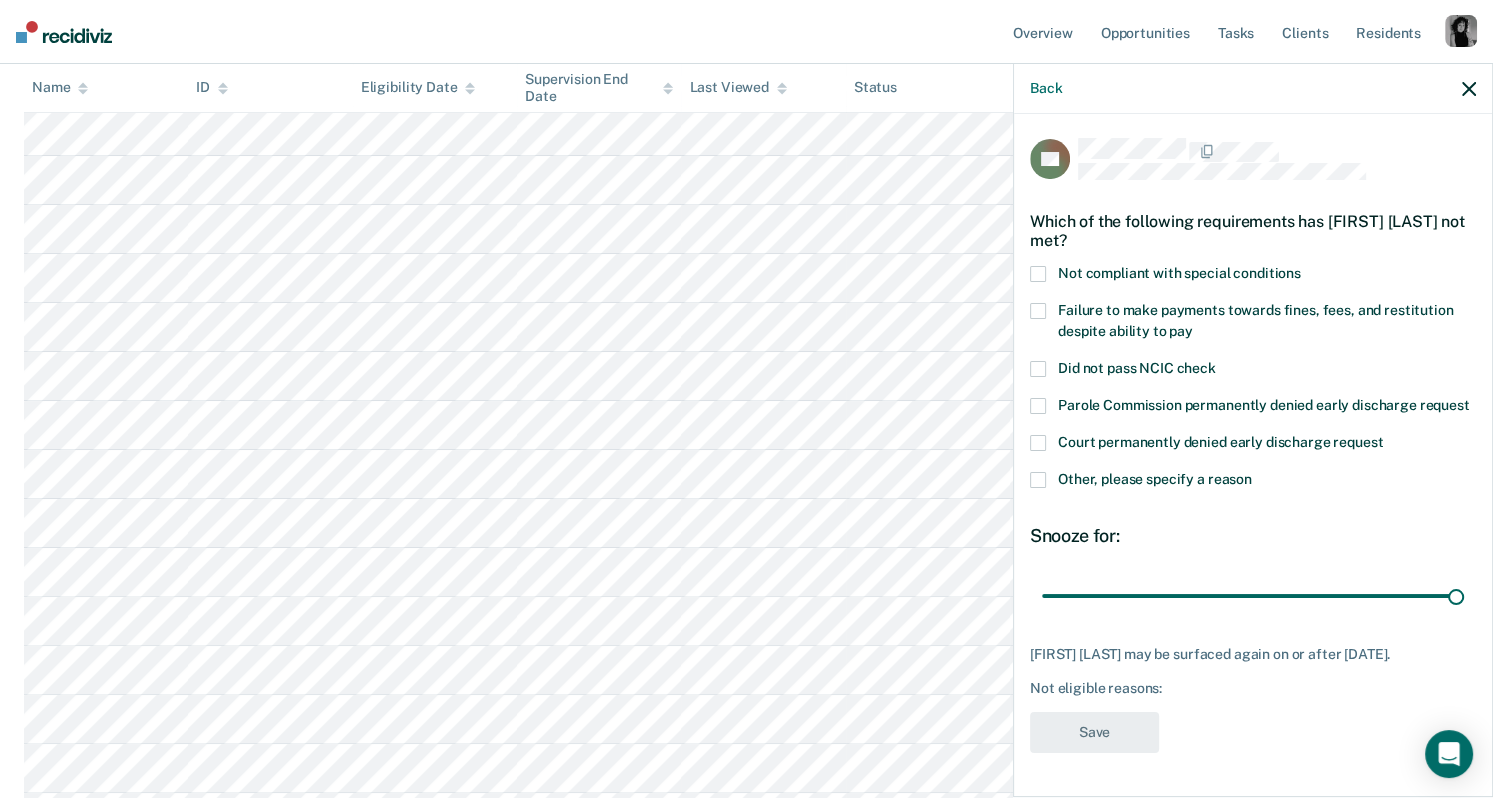 click at bounding box center [1038, 480] 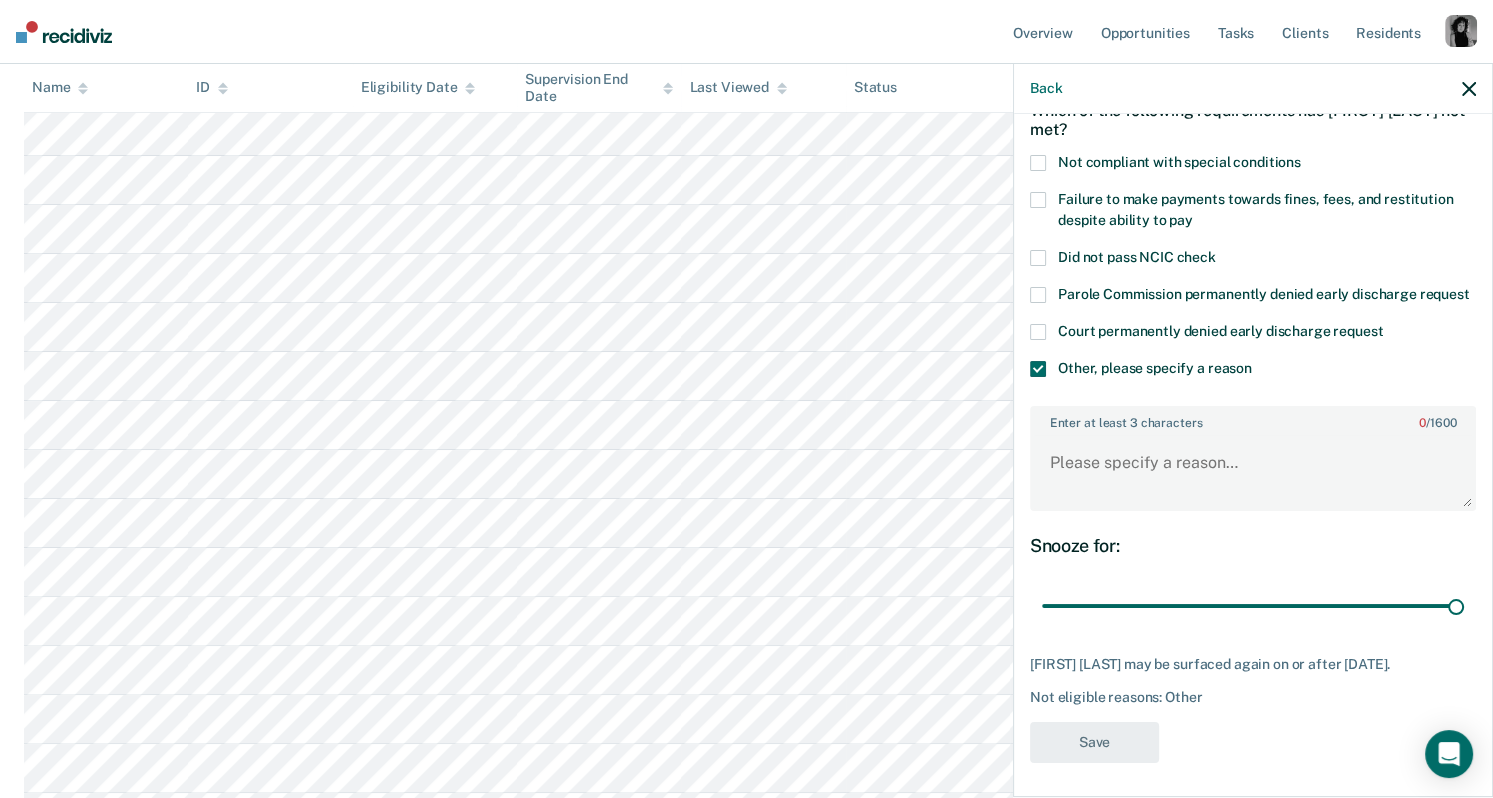 scroll, scrollTop: 134, scrollLeft: 0, axis: vertical 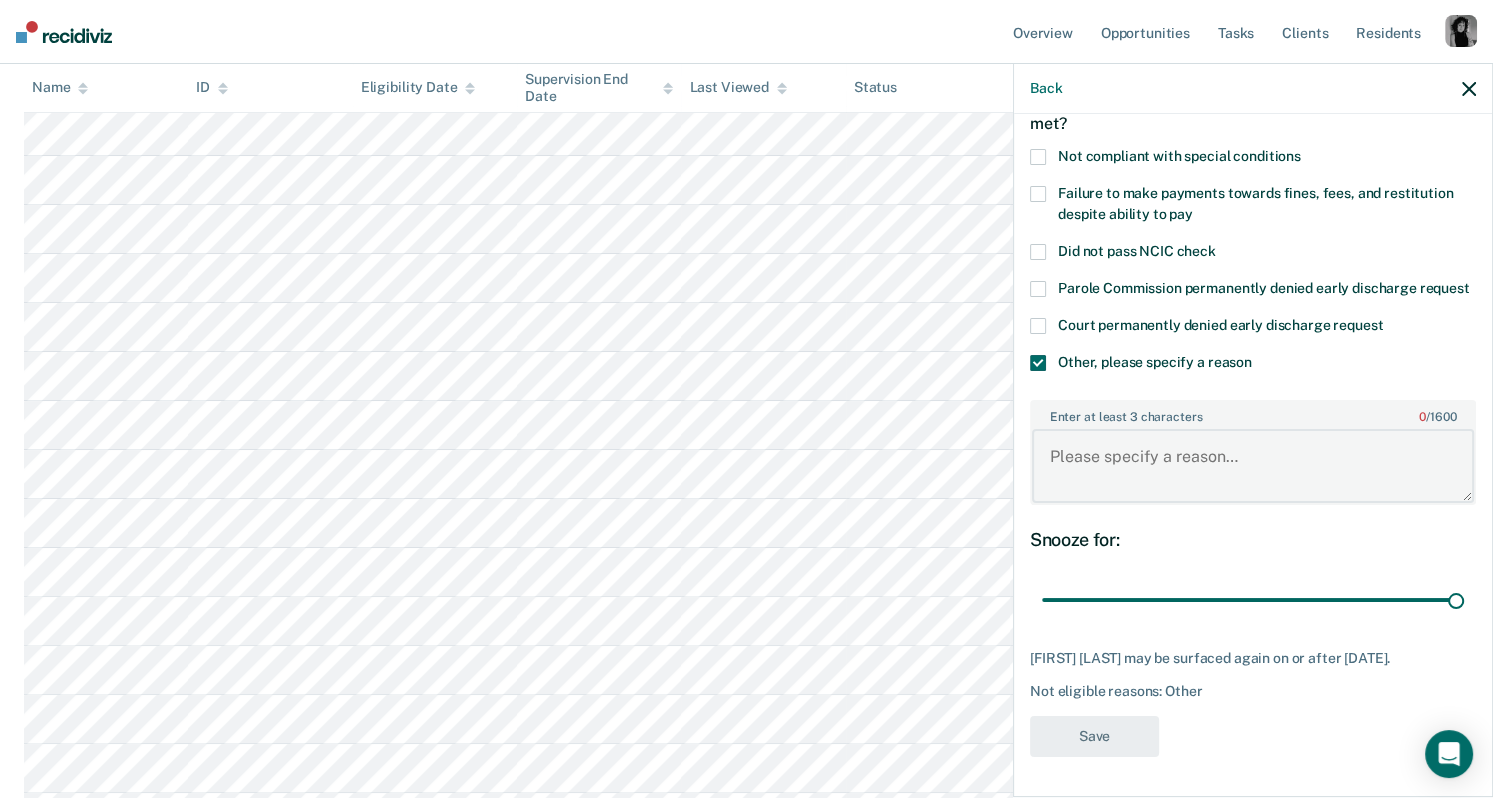 click on "Enter at least 3 characters 0  /  1600" at bounding box center [1253, 466] 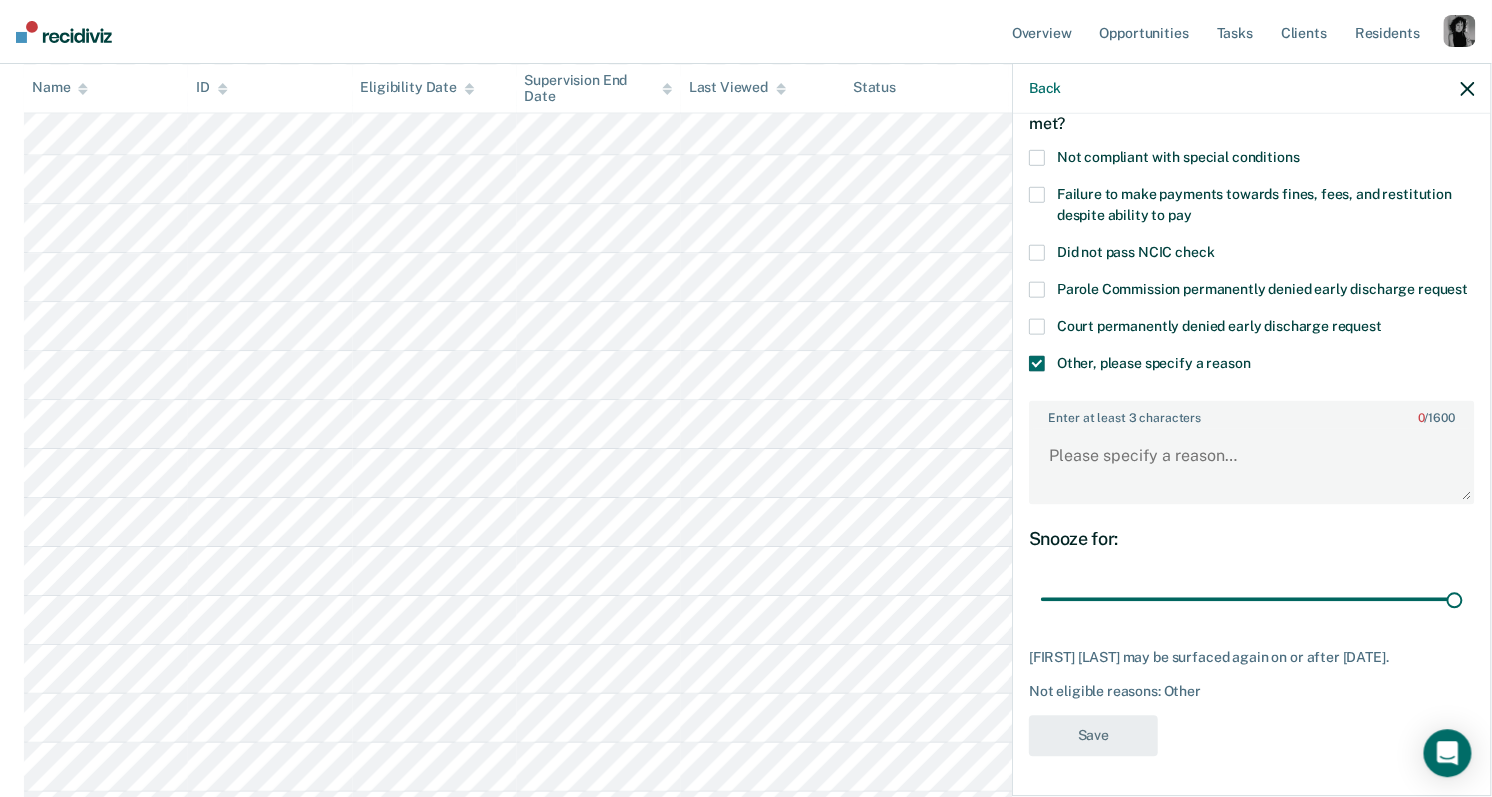 scroll, scrollTop: 358, scrollLeft: 0, axis: vertical 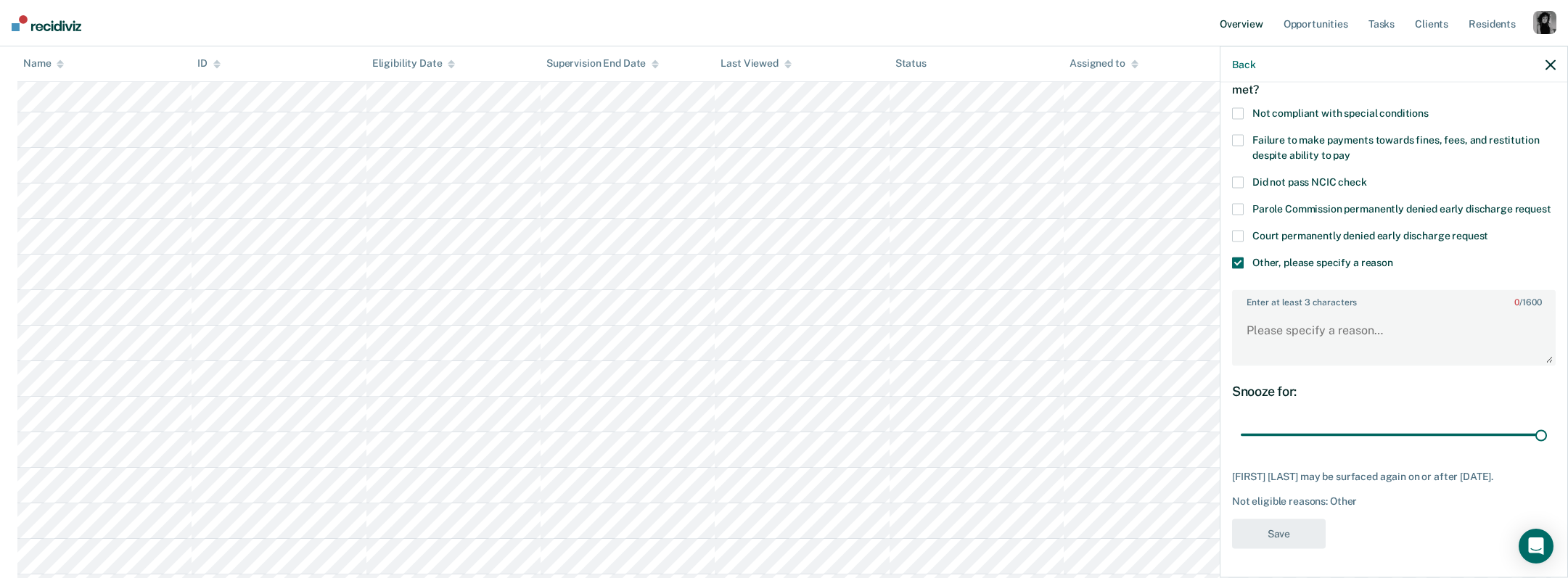 click on "Overview" at bounding box center [1241, 23] 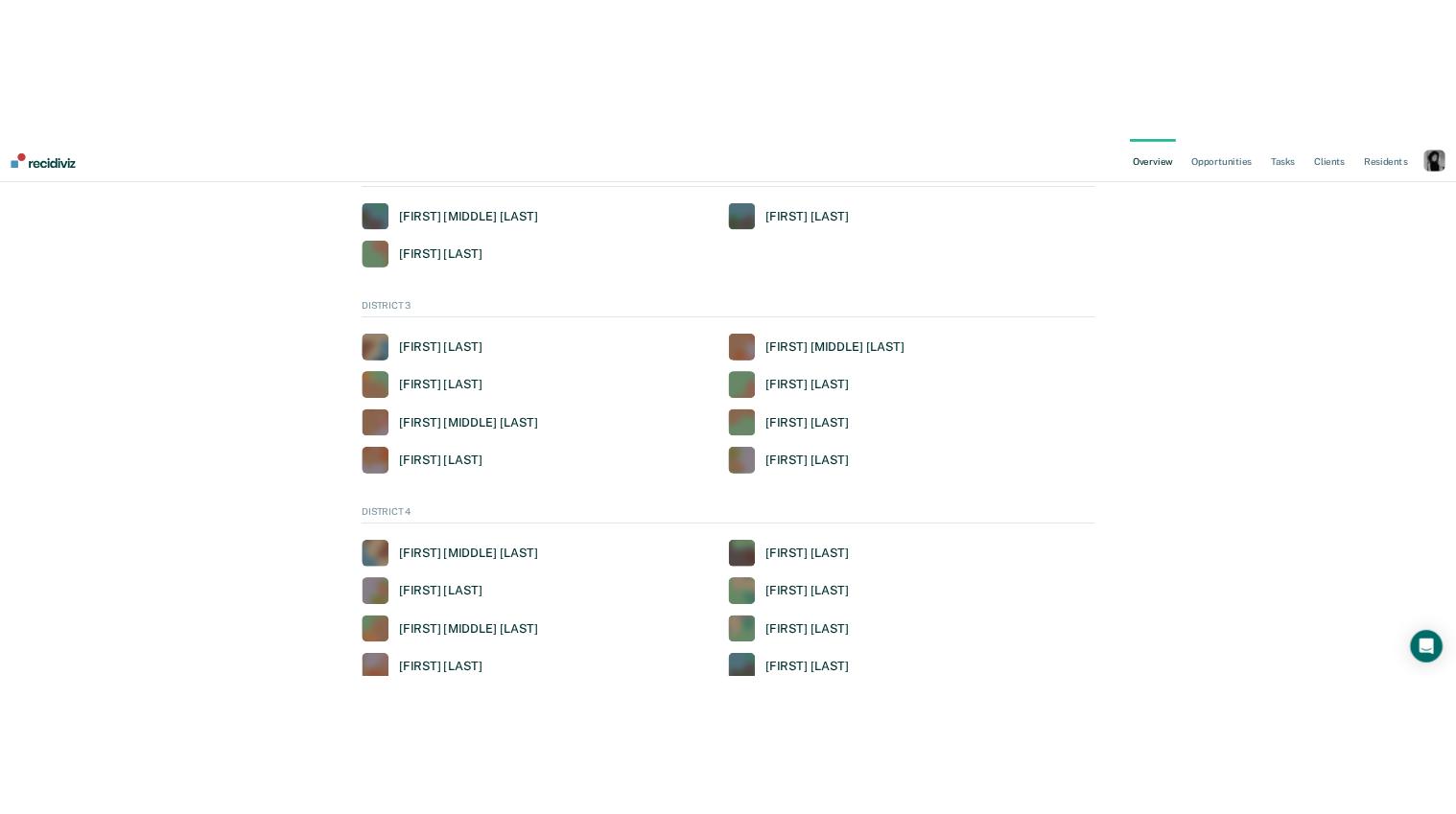 scroll, scrollTop: 0, scrollLeft: 0, axis: both 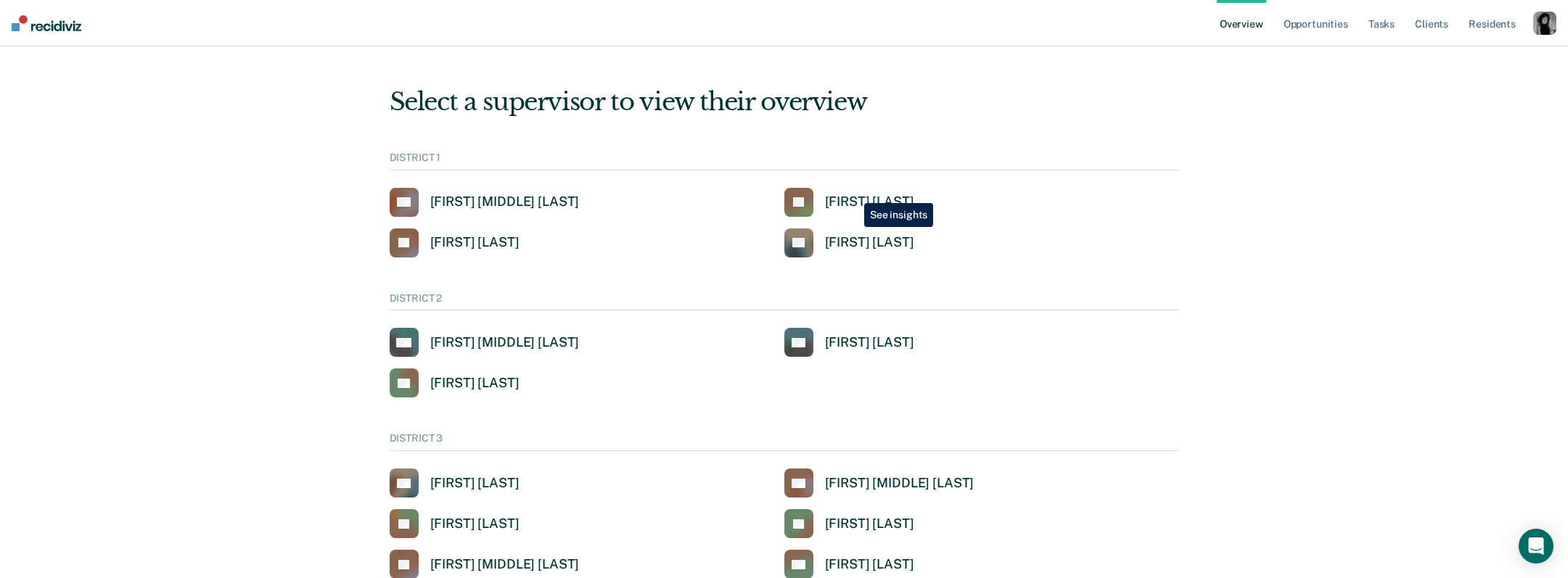click on "[FIRST] [LAST]" at bounding box center [849, 202] 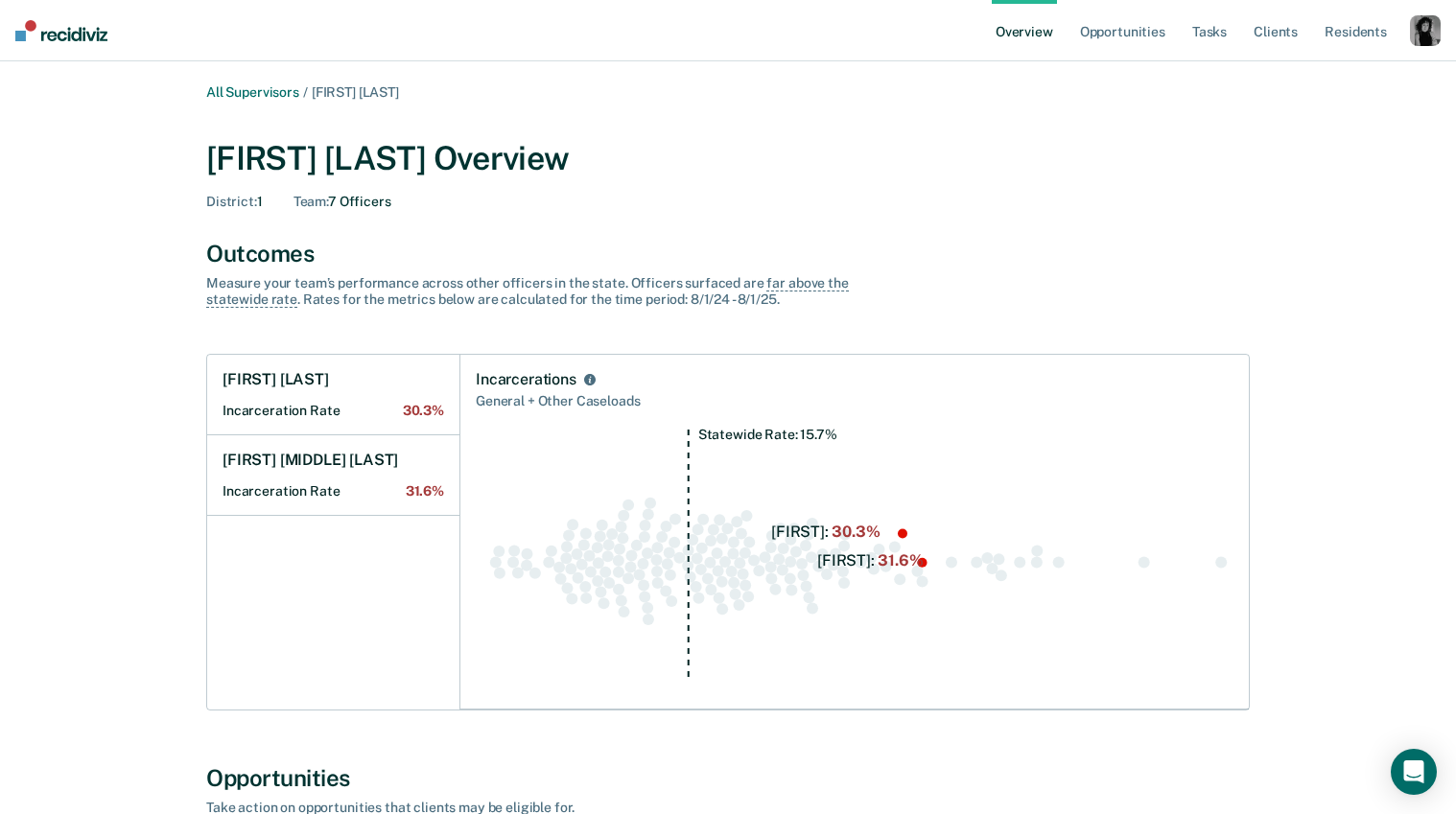click at bounding box center (1425, 31) 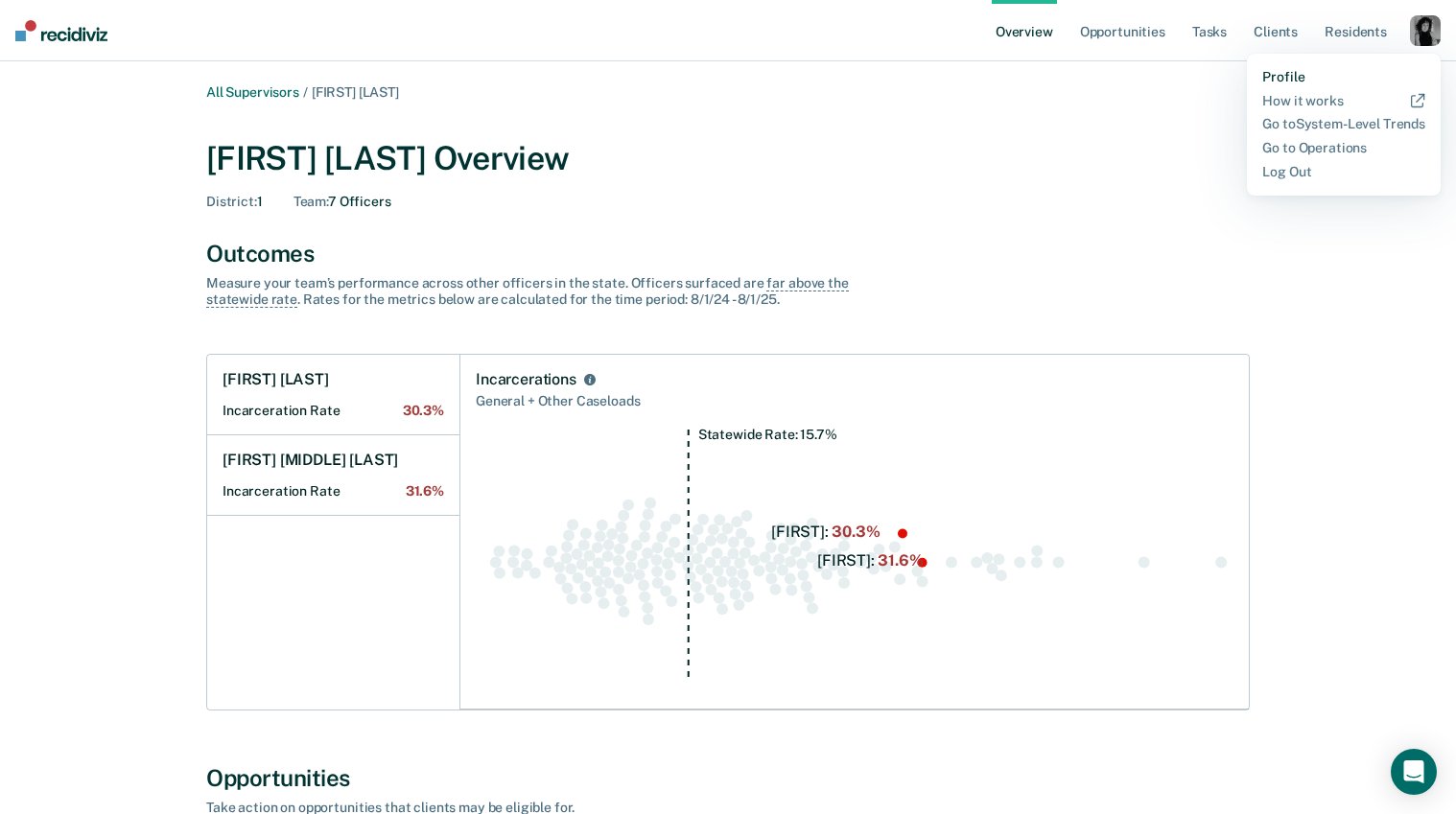 click on "Profile" at bounding box center (1344, 77) 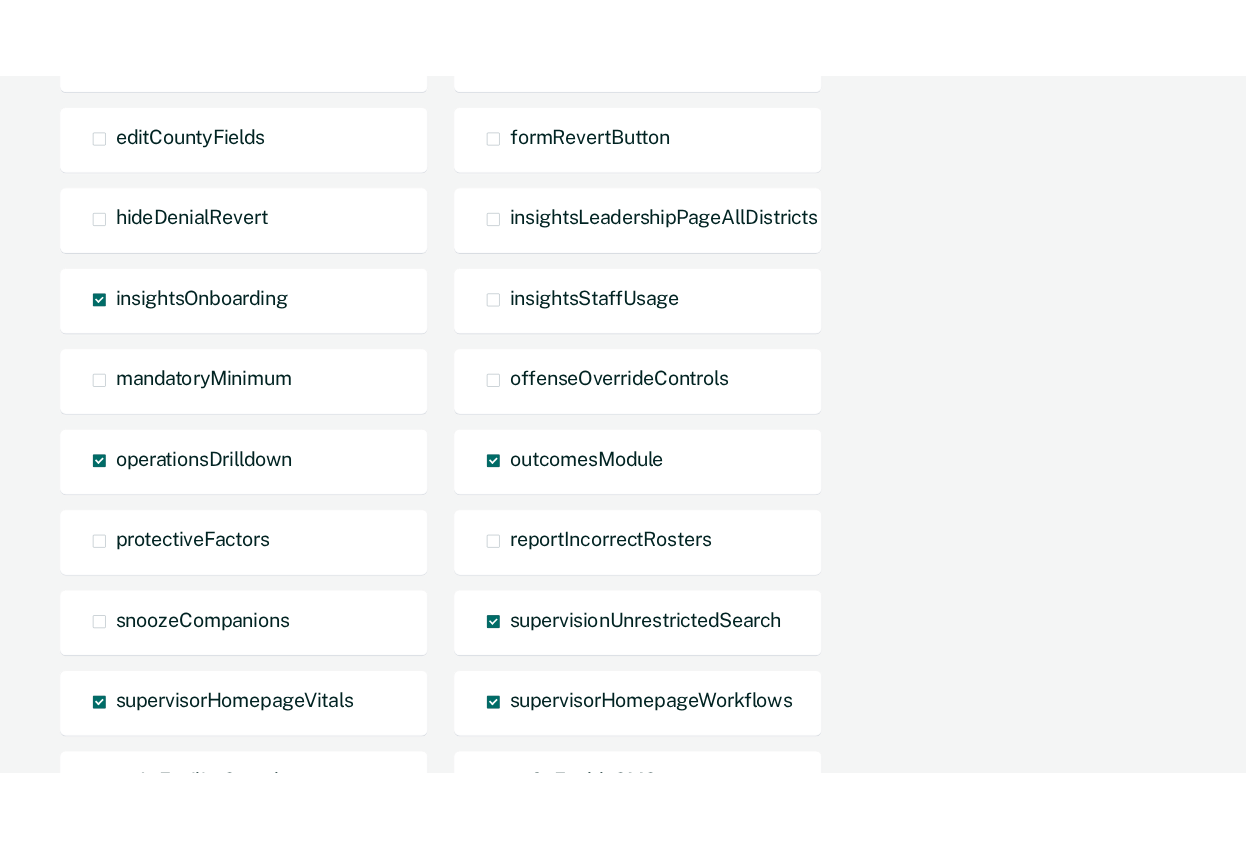 scroll, scrollTop: 657, scrollLeft: 0, axis: vertical 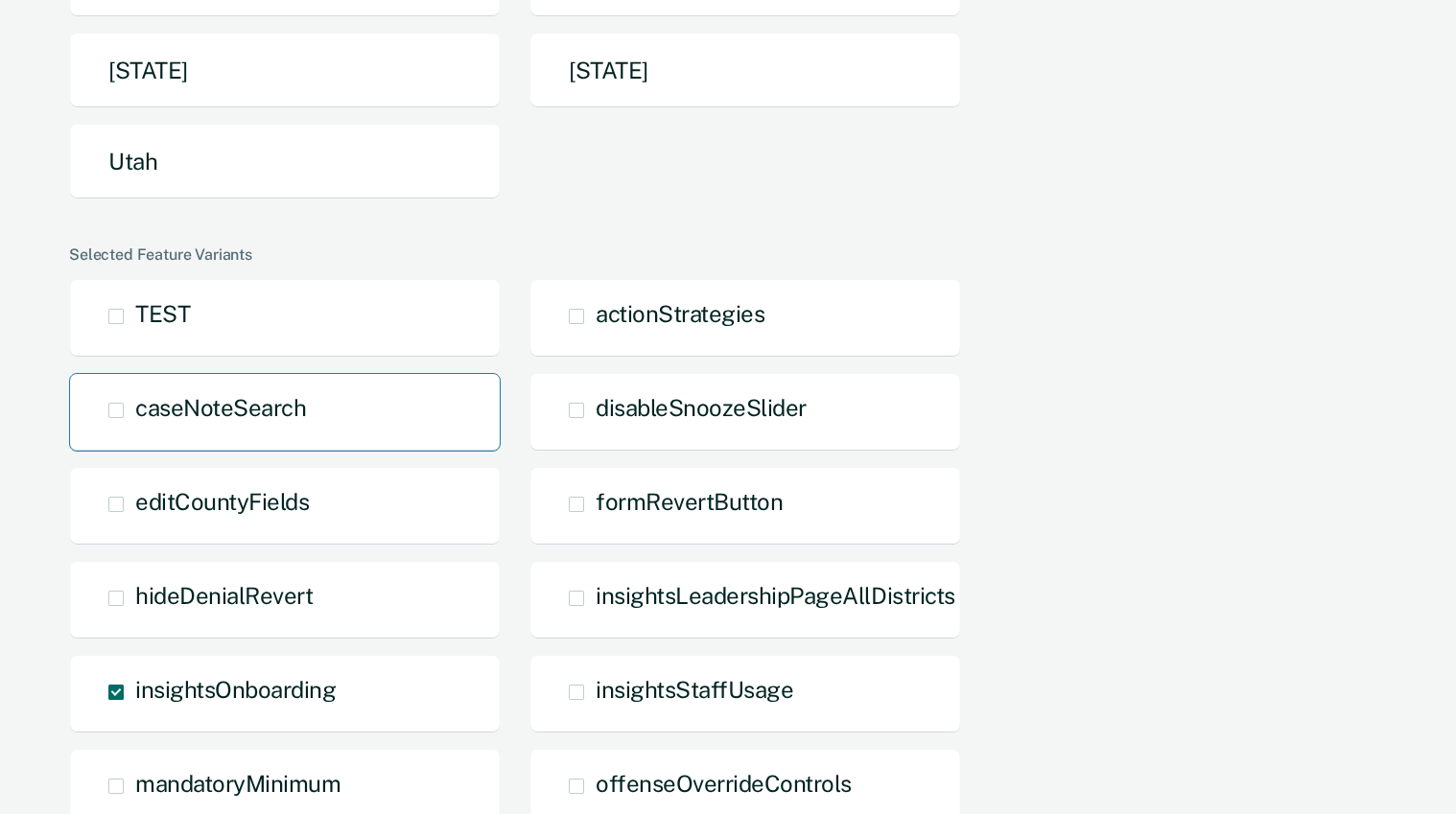 click at bounding box center (116, 410) 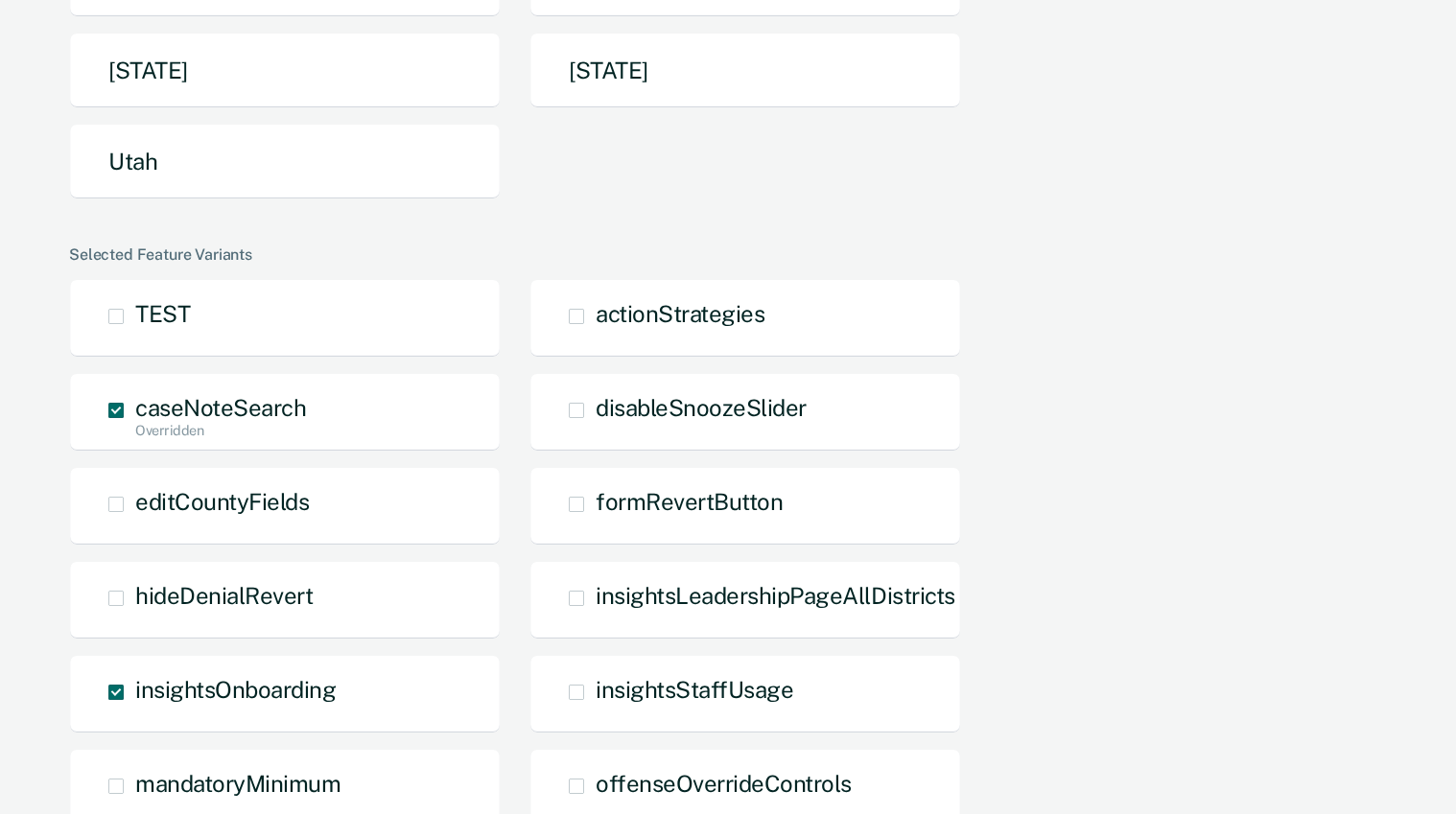 click on "[STATE] [STATE] [STATE] [STATE] [STATE] [STATE] [STATE] [STATE] [STATE]" at bounding box center [724, -104] 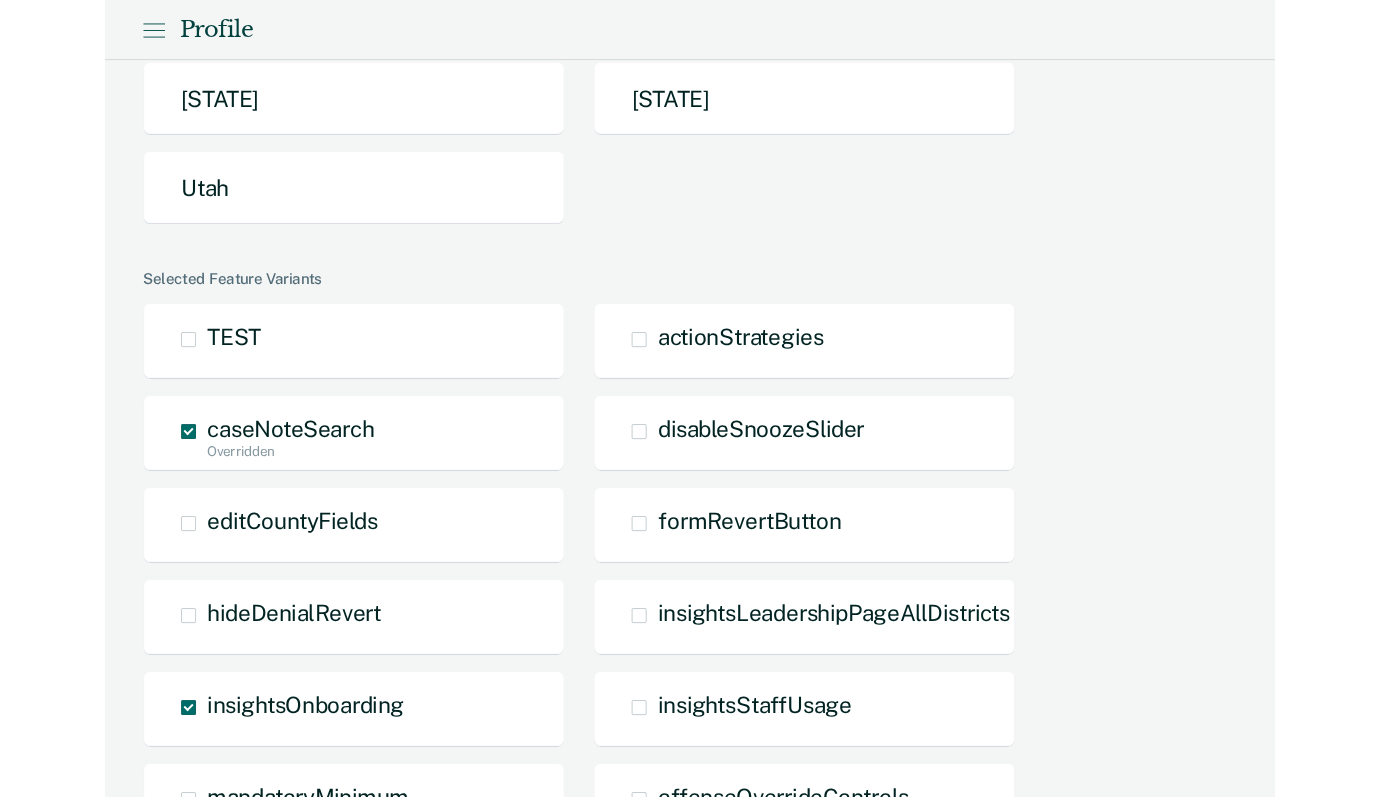 scroll, scrollTop: 0, scrollLeft: 0, axis: both 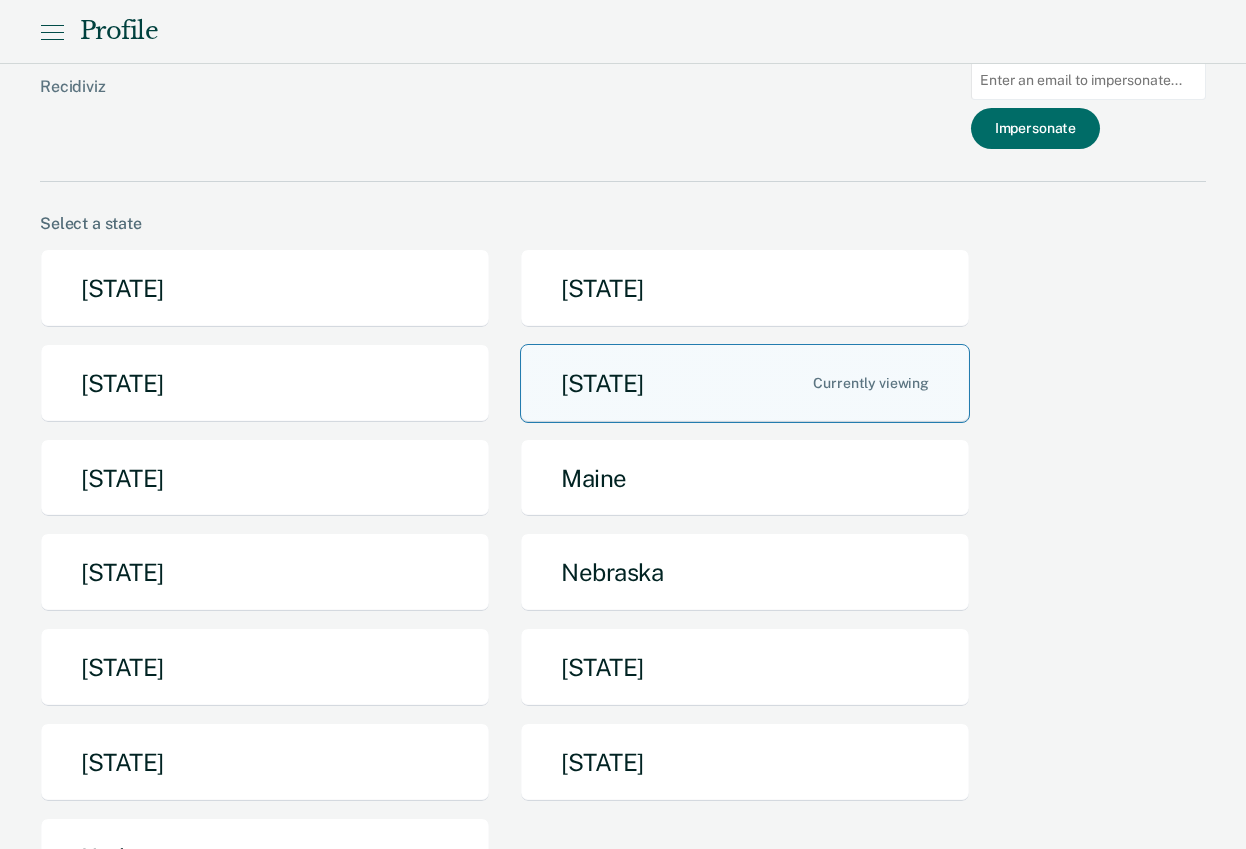 click on "[STATE]" at bounding box center [745, 383] 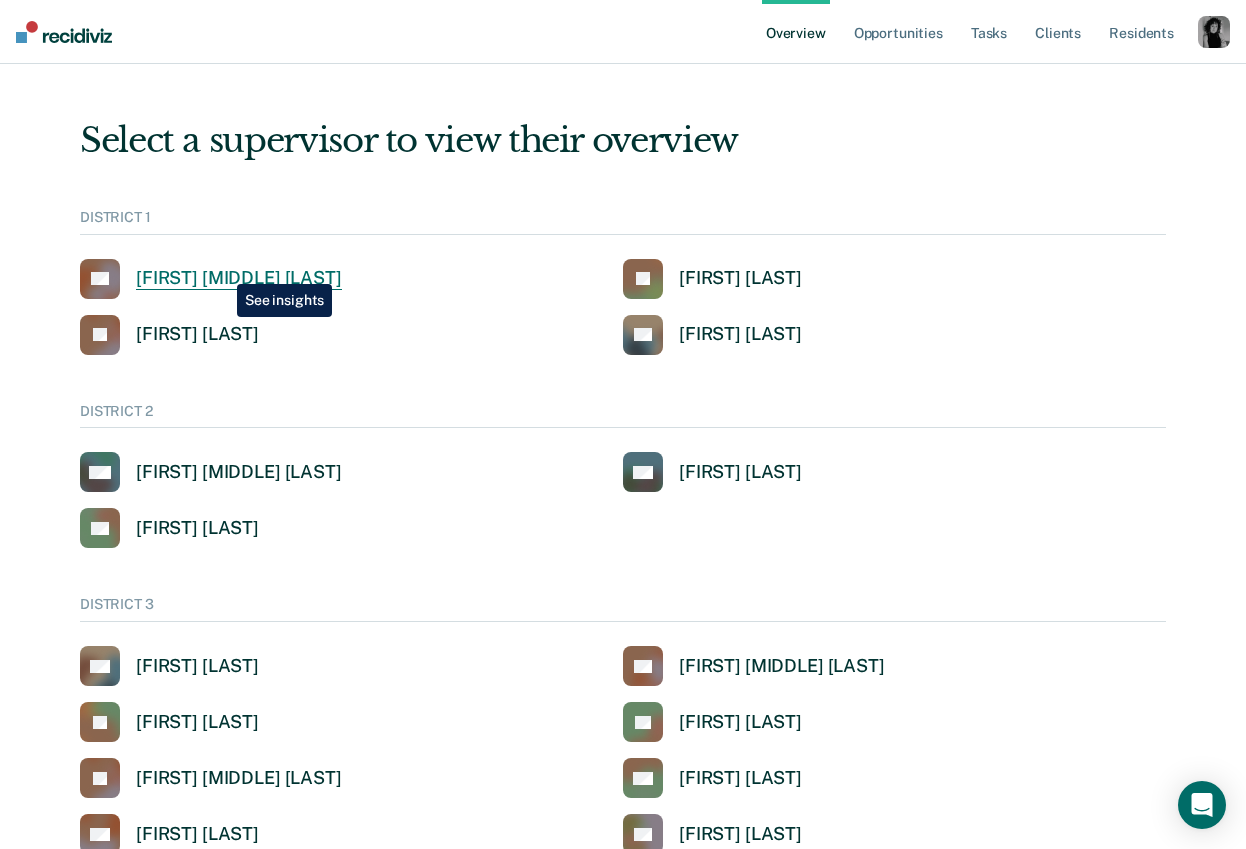 click on "[FIRST] [MIDDLE] [LAST]" at bounding box center [239, 278] 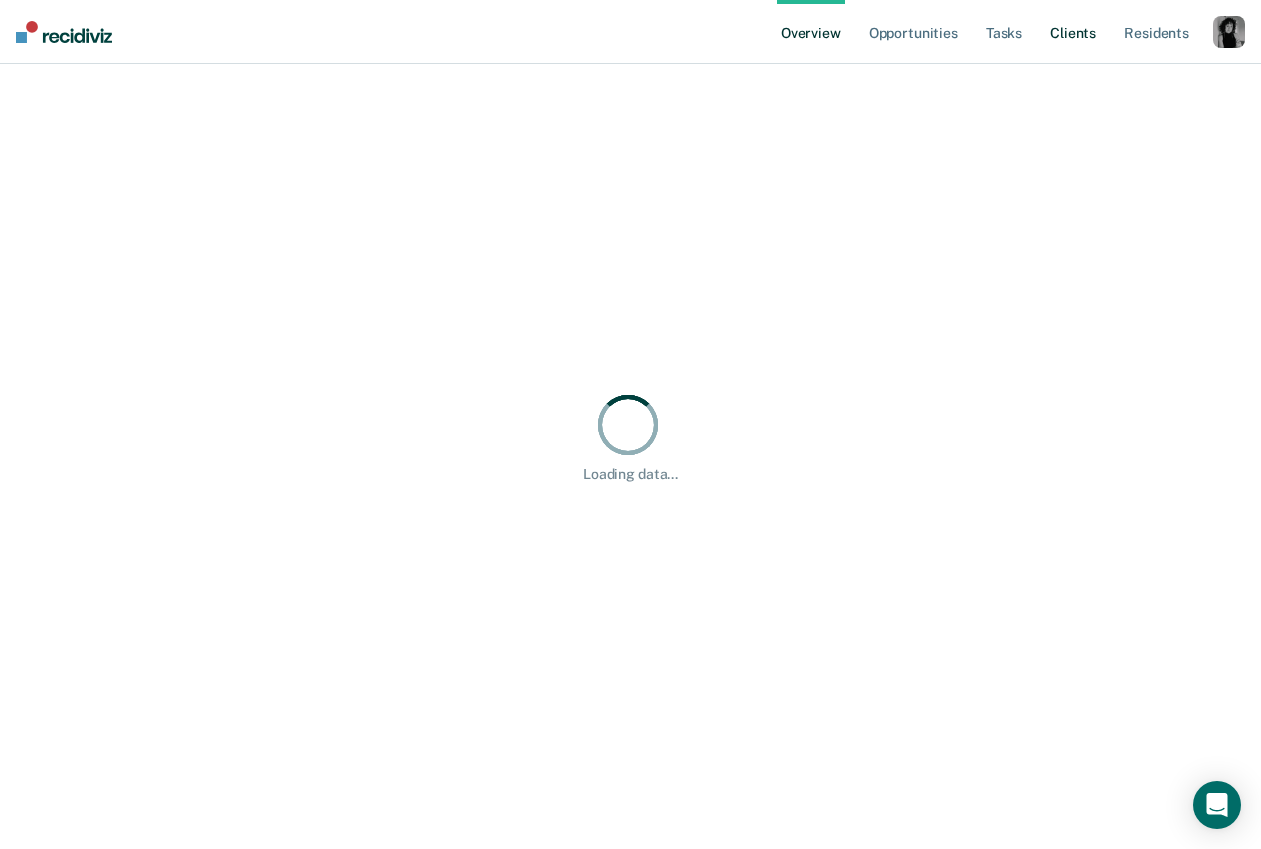 click on "Client s" at bounding box center [1073, 32] 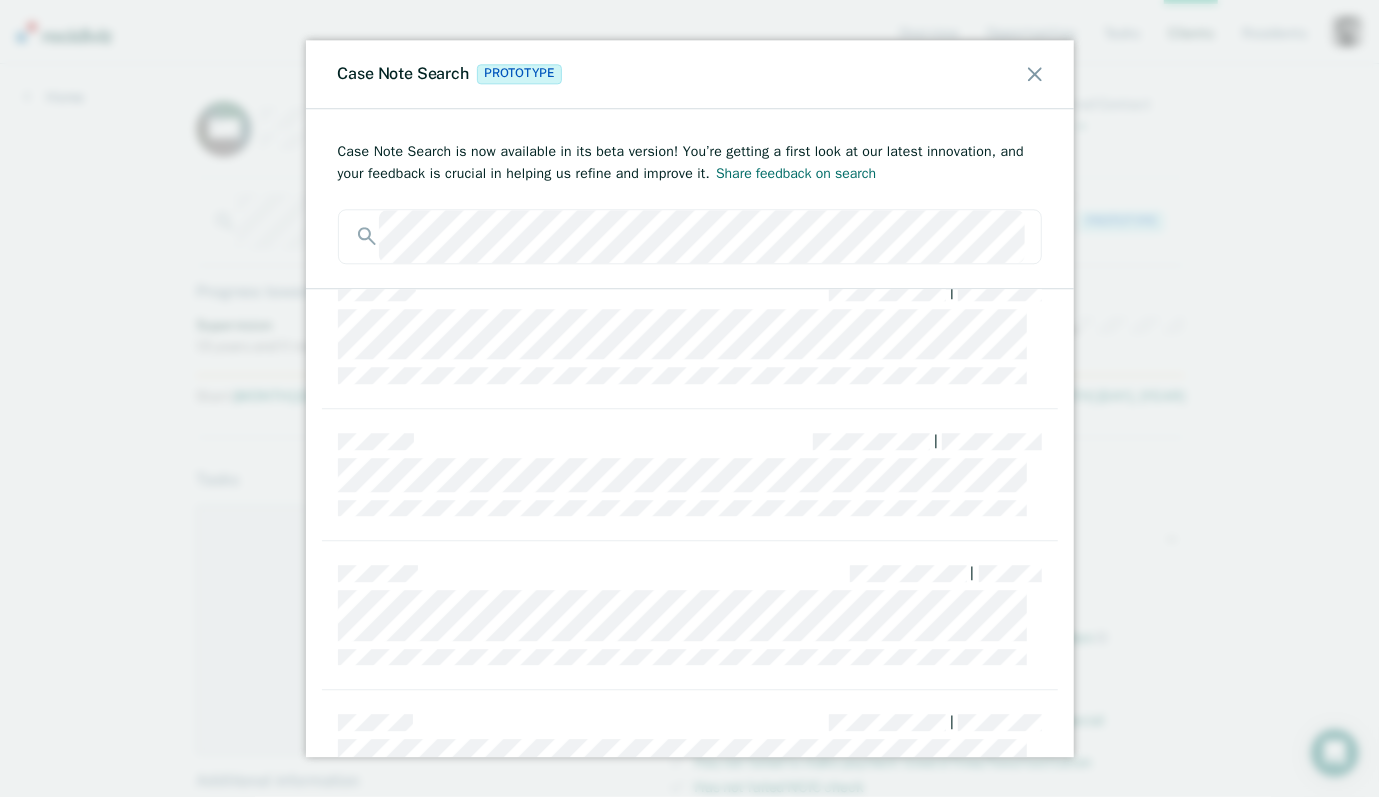 scroll, scrollTop: 68, scrollLeft: 0, axis: vertical 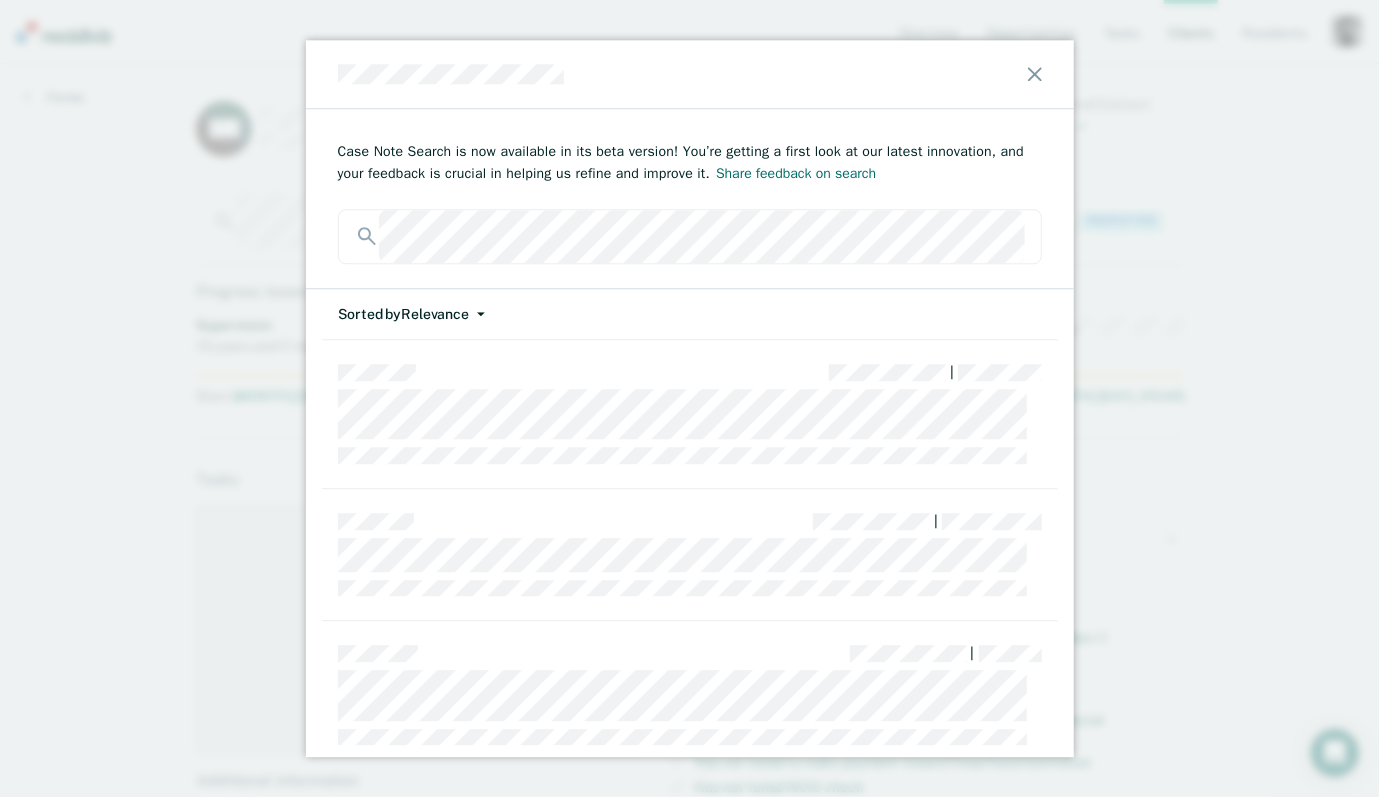 click on "Sorted by  Relevance" at bounding box center [412, 314] 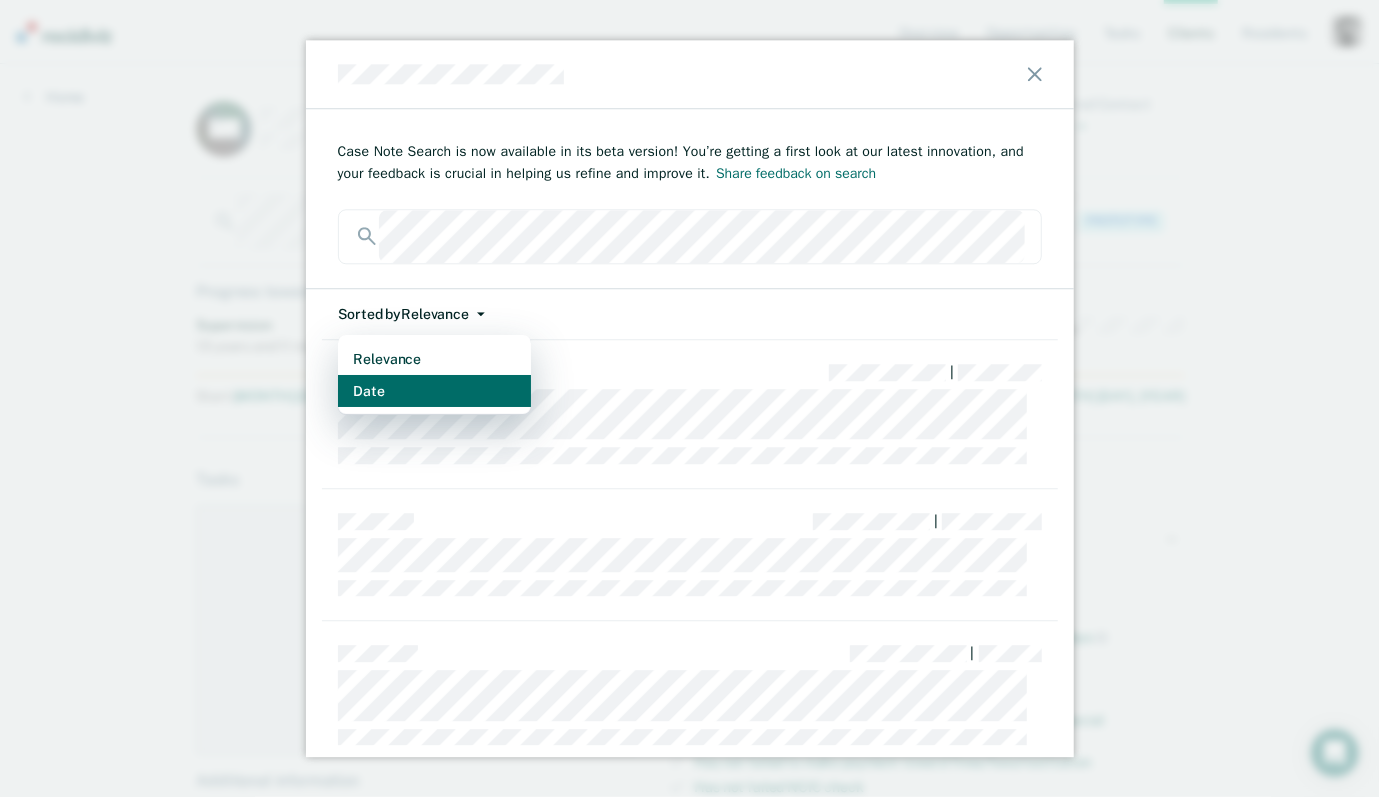 click on "Date" at bounding box center [434, 392] 